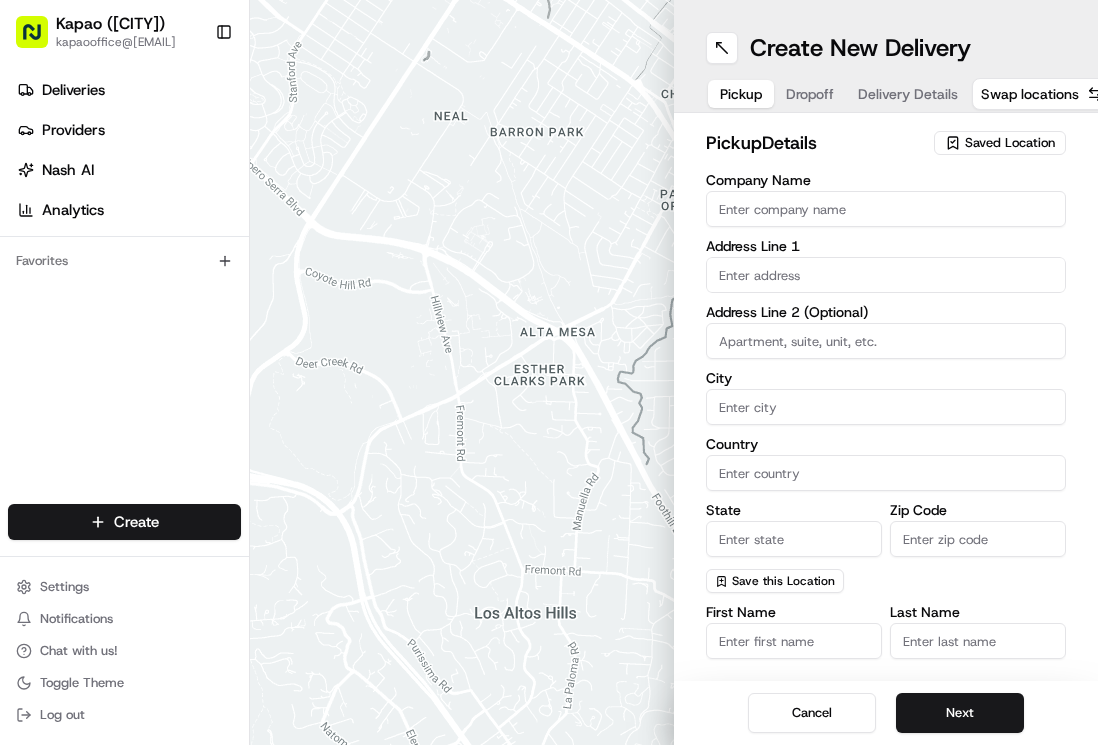 scroll, scrollTop: 0, scrollLeft: 0, axis: both 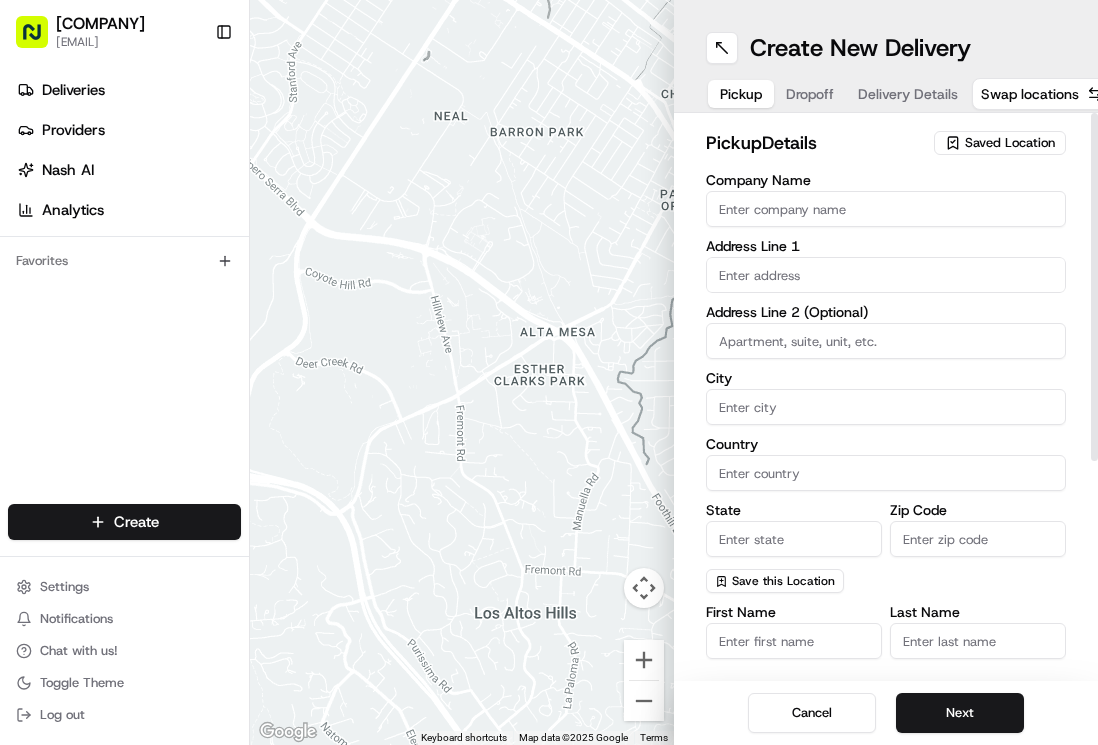 click at bounding box center [886, 275] 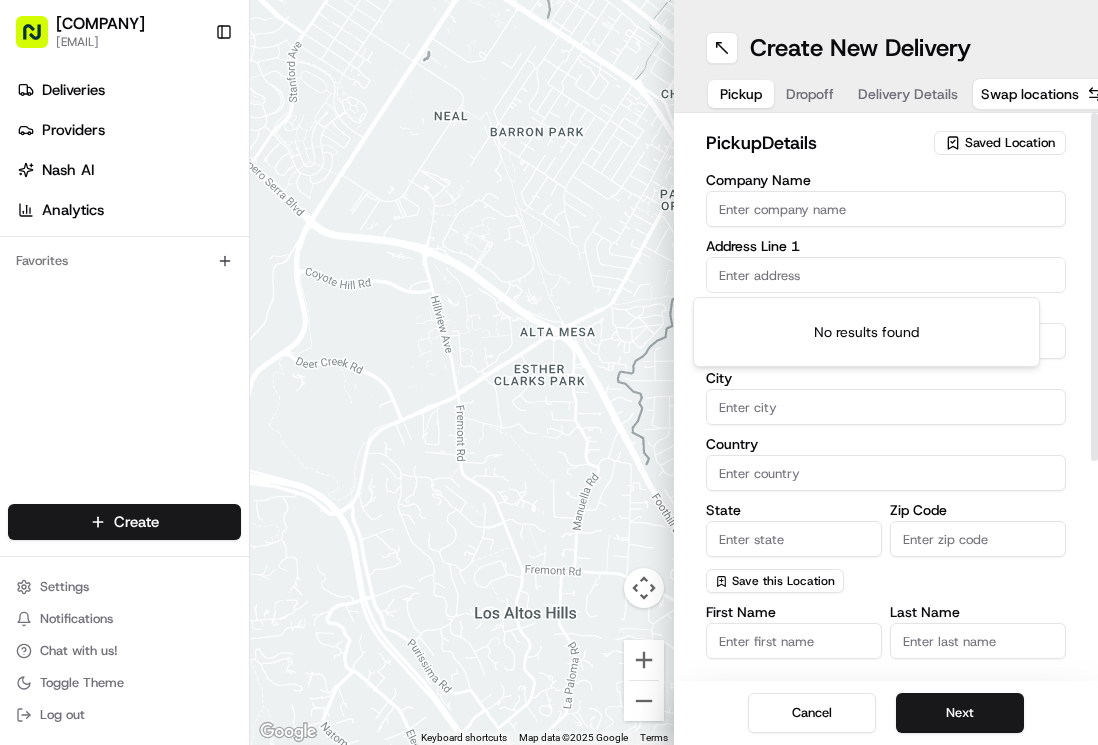 type on "[NUMBER] [STREET]" 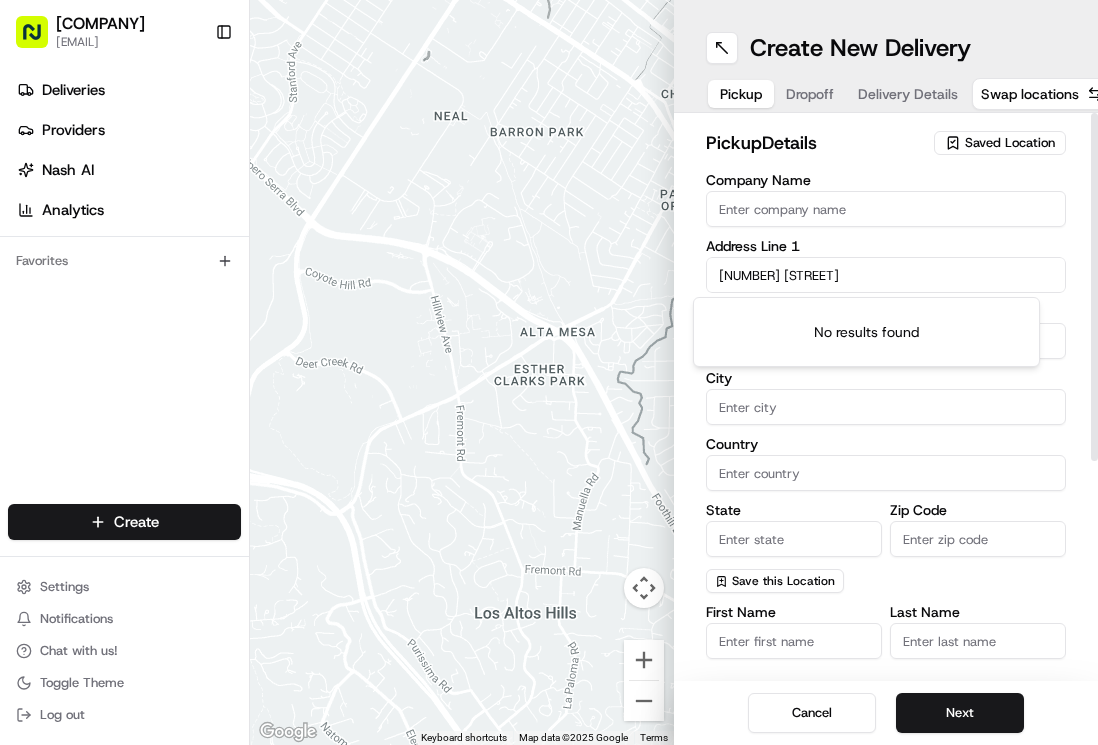 type on "[COMPANY]" 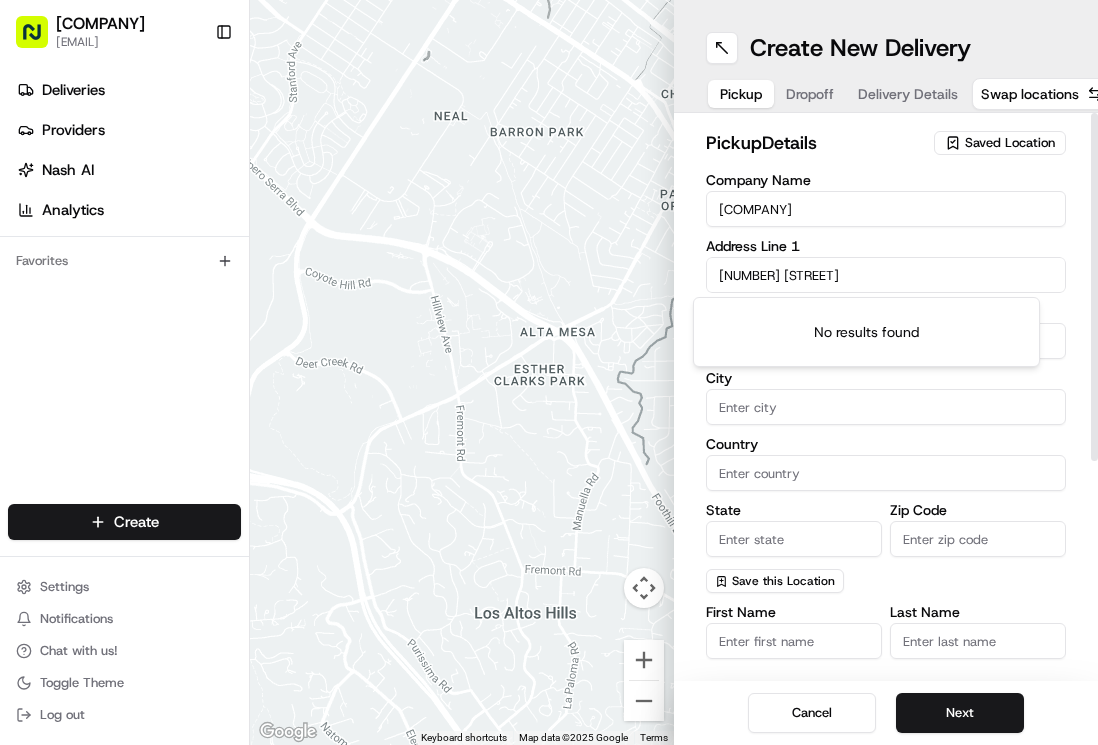 type on "[CITY]" 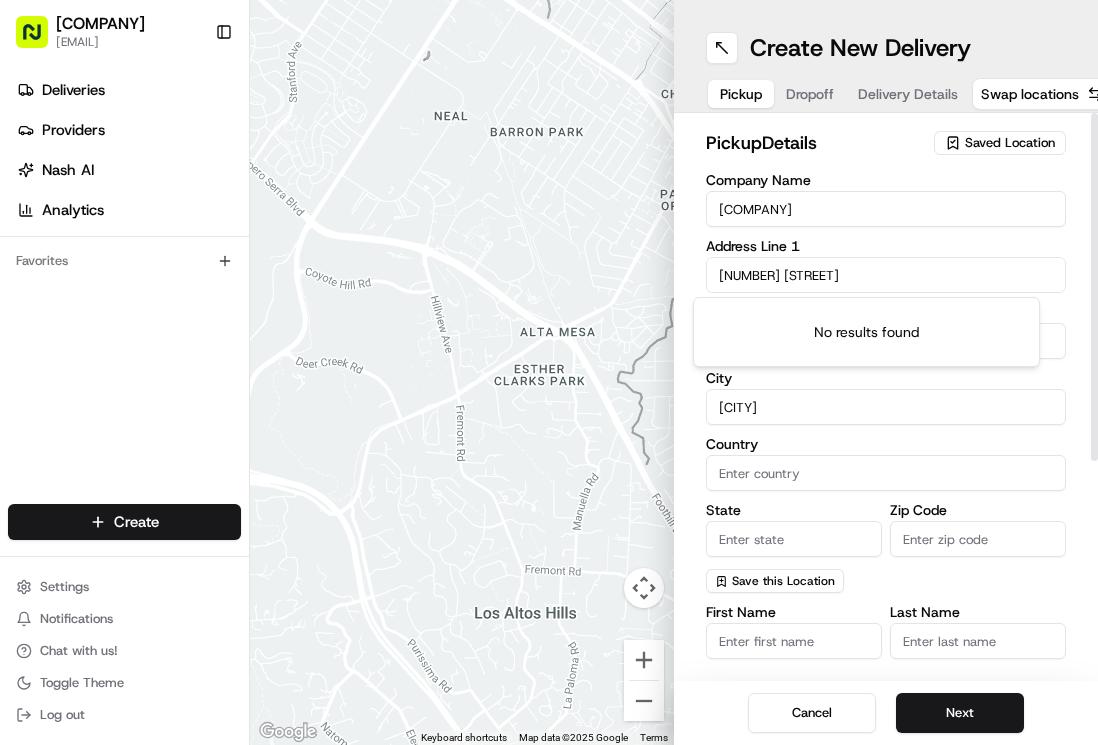 type on "United States" 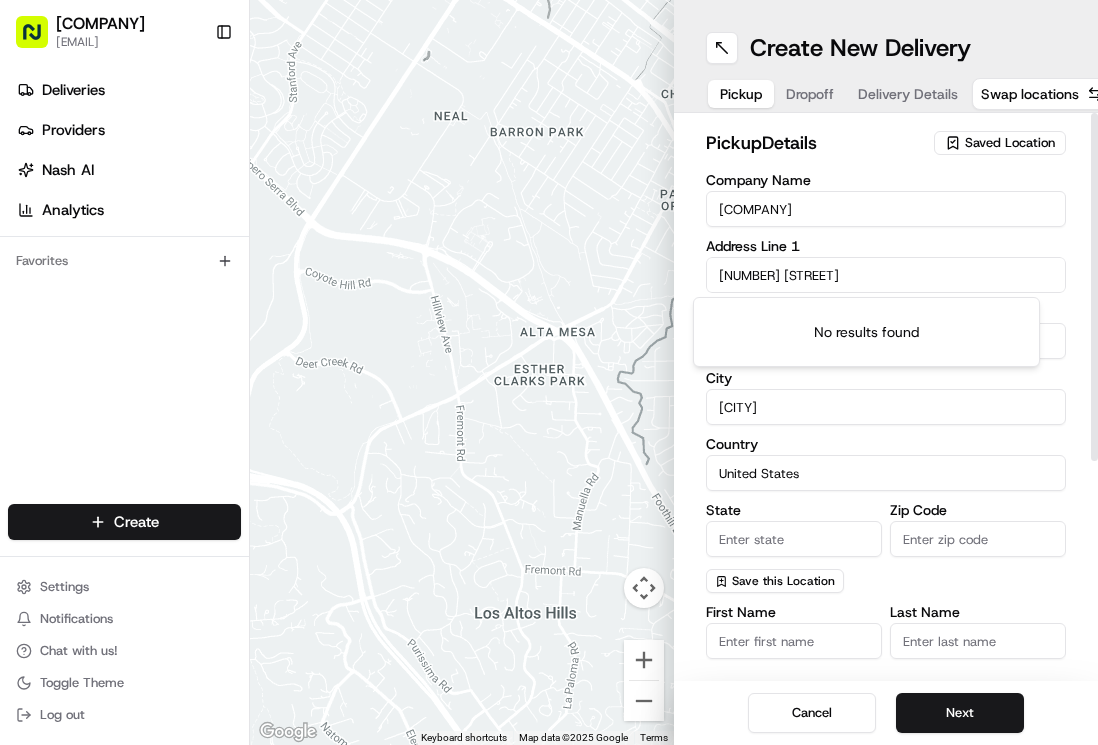 type on "NY" 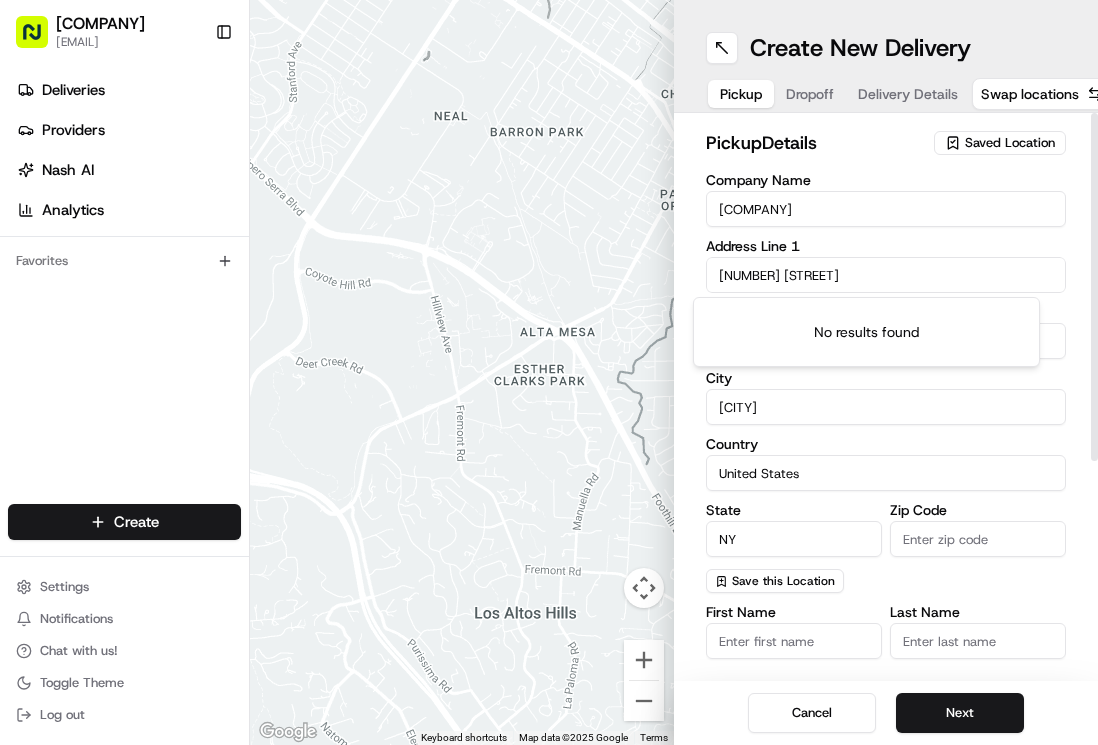 type on "10952" 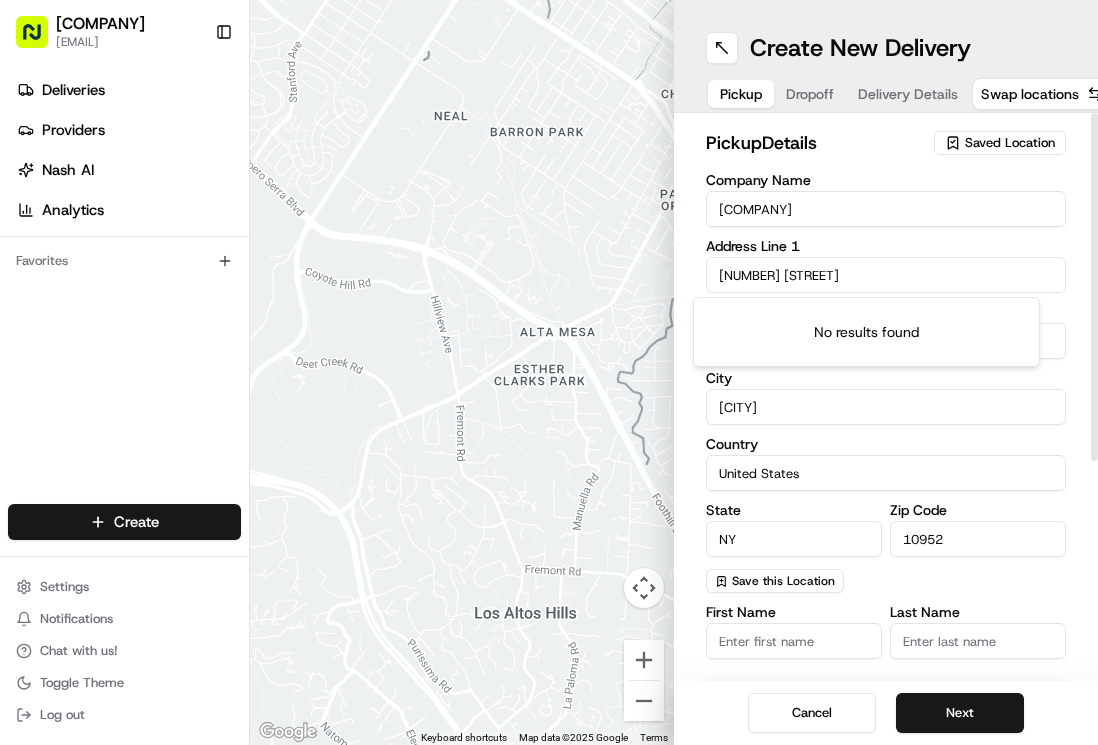 type on "[COMPANY]" 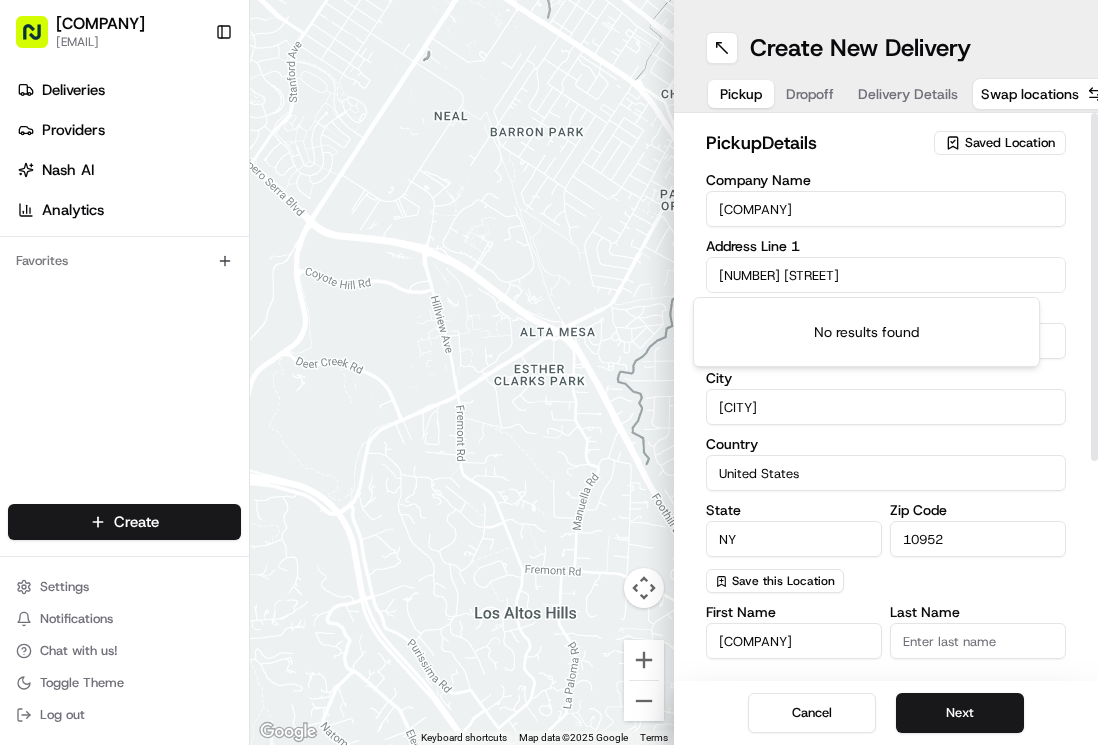 type on "[PHONE]" 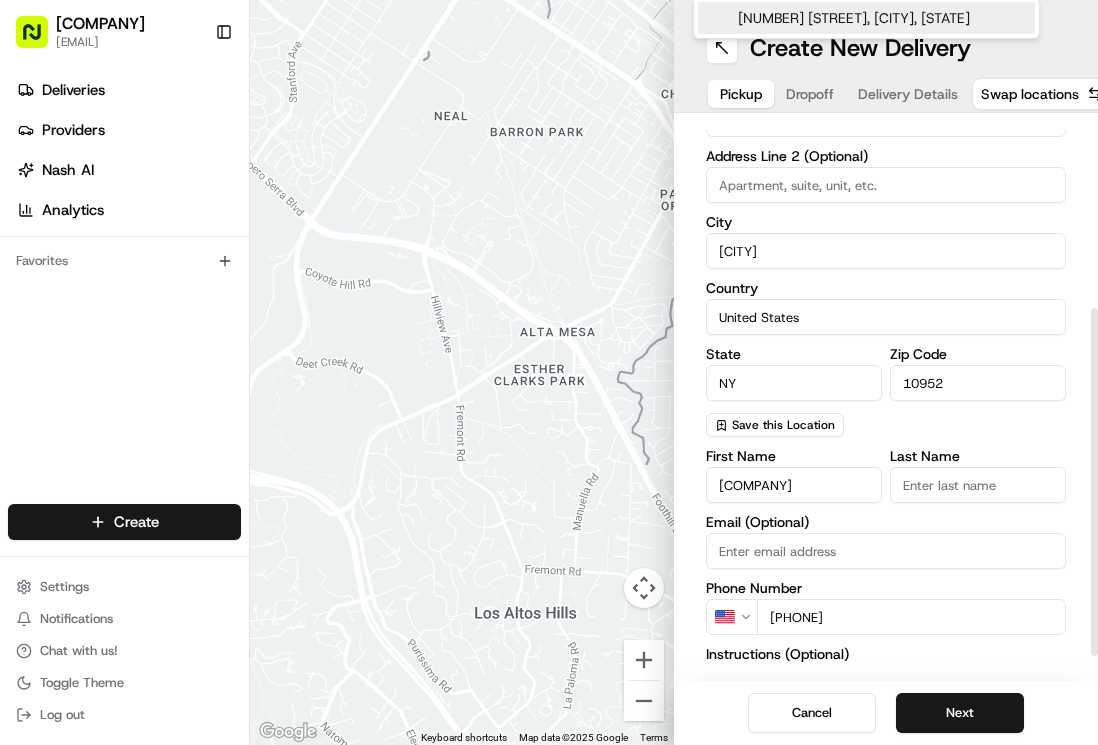 scroll, scrollTop: 300, scrollLeft: 0, axis: vertical 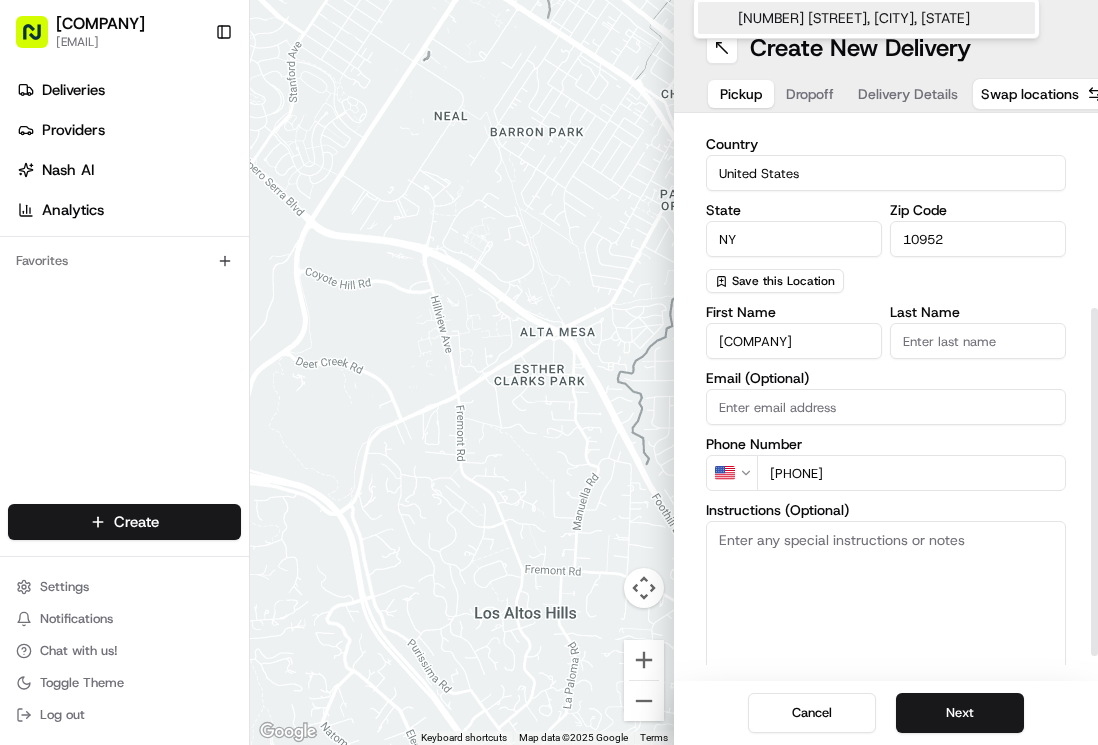 click on "Last Name" at bounding box center (978, 341) 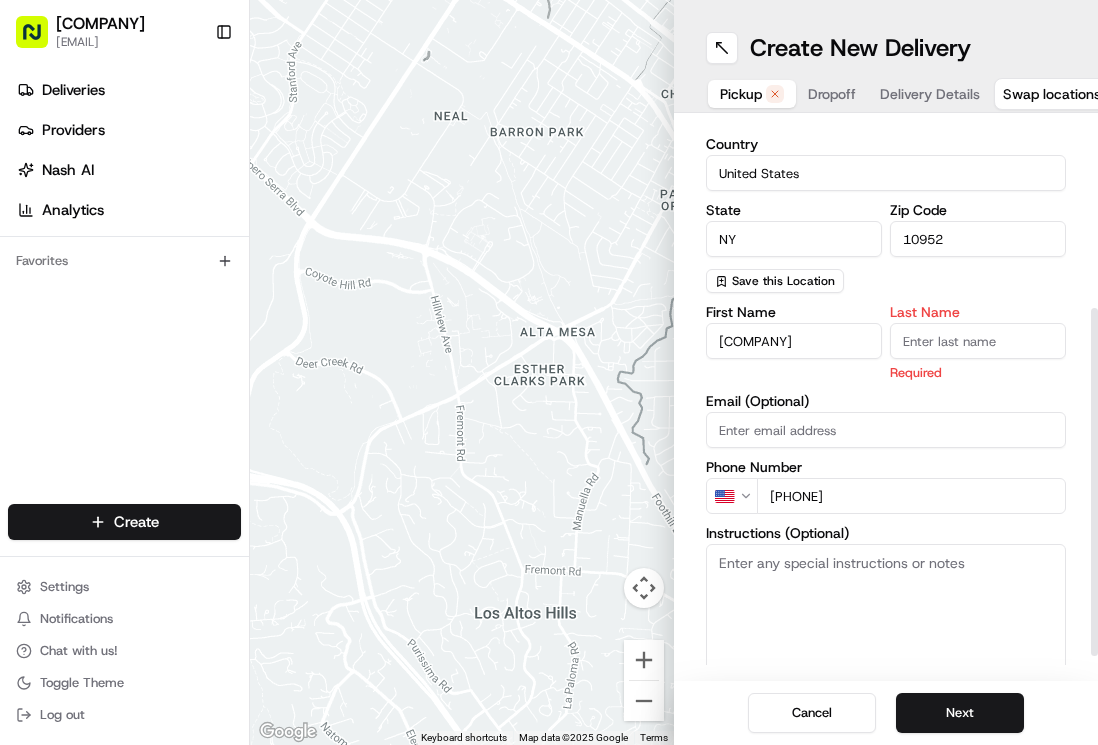 click on "Email (Optional)" at bounding box center (886, 421) 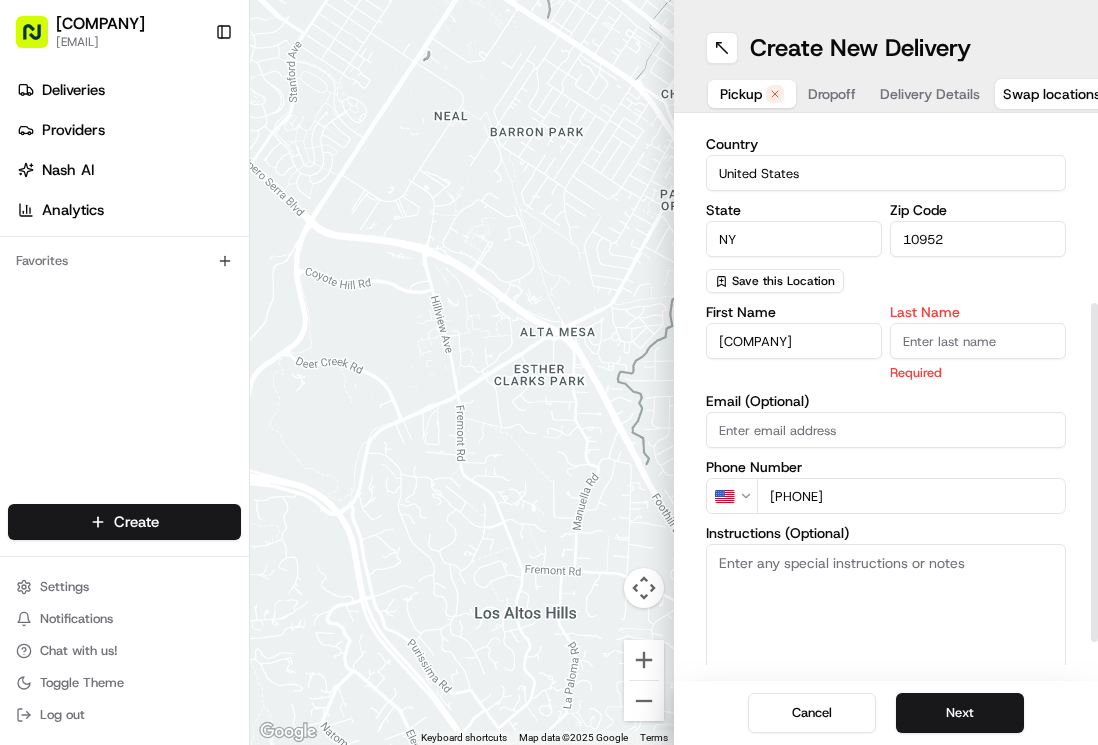 click on "Last Name" at bounding box center [978, 341] 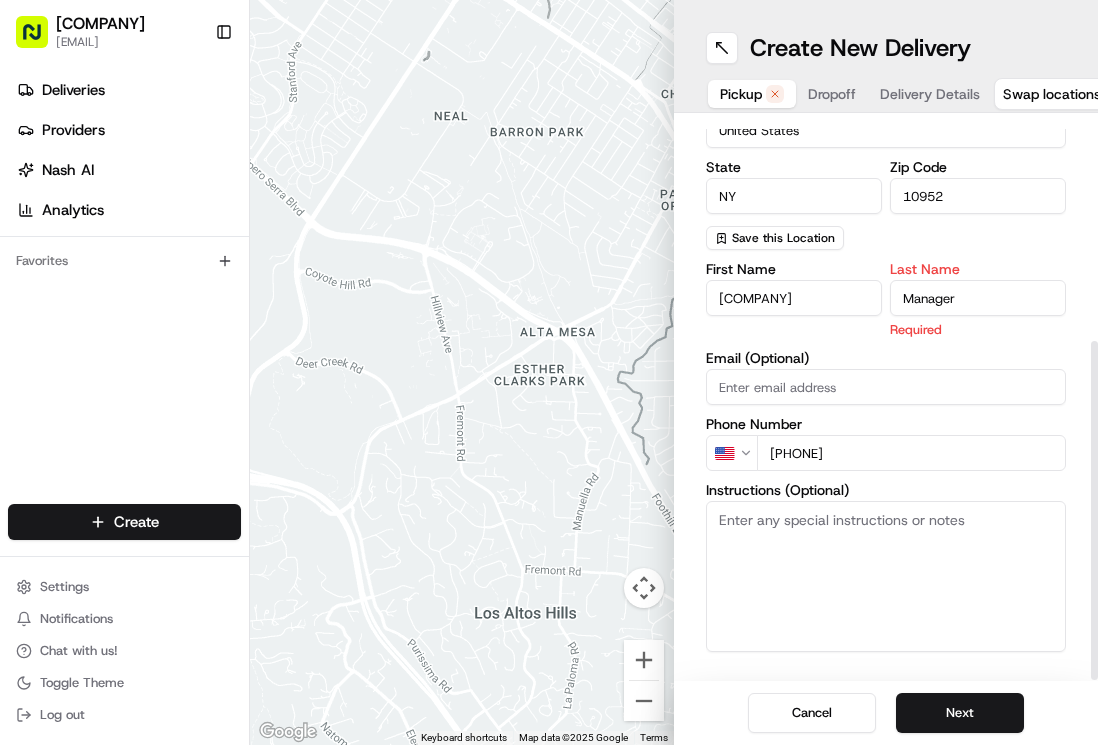 scroll, scrollTop: 360, scrollLeft: 0, axis: vertical 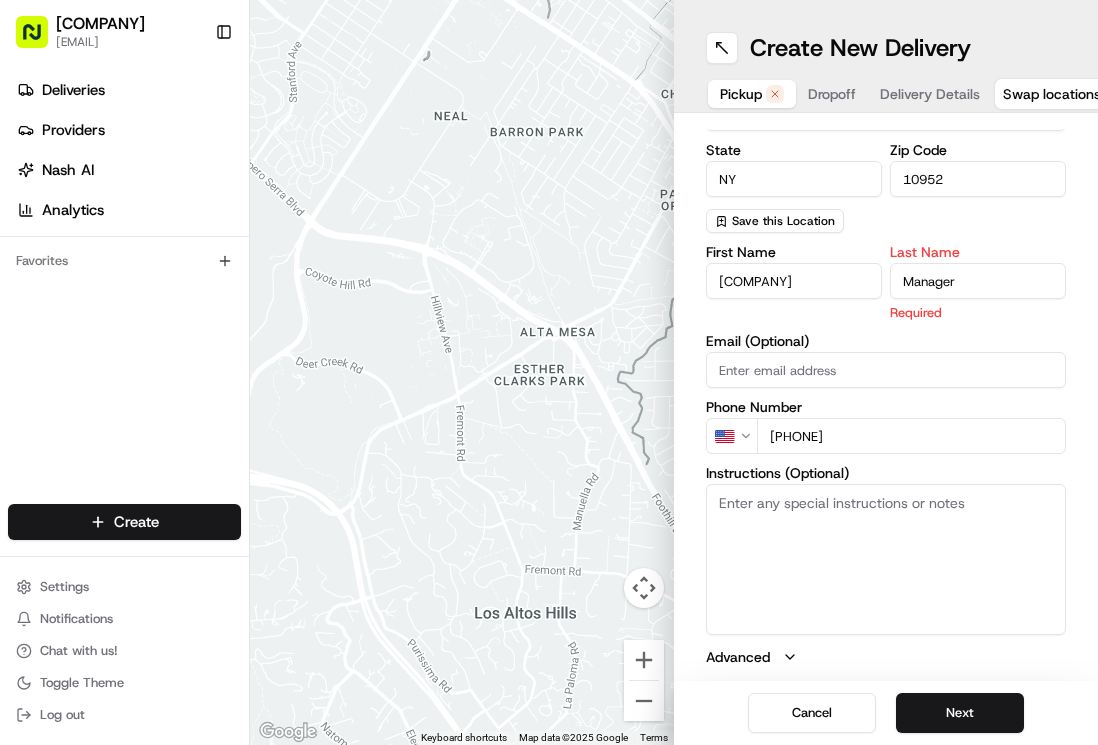click on "Cancel Next" at bounding box center (886, 713) 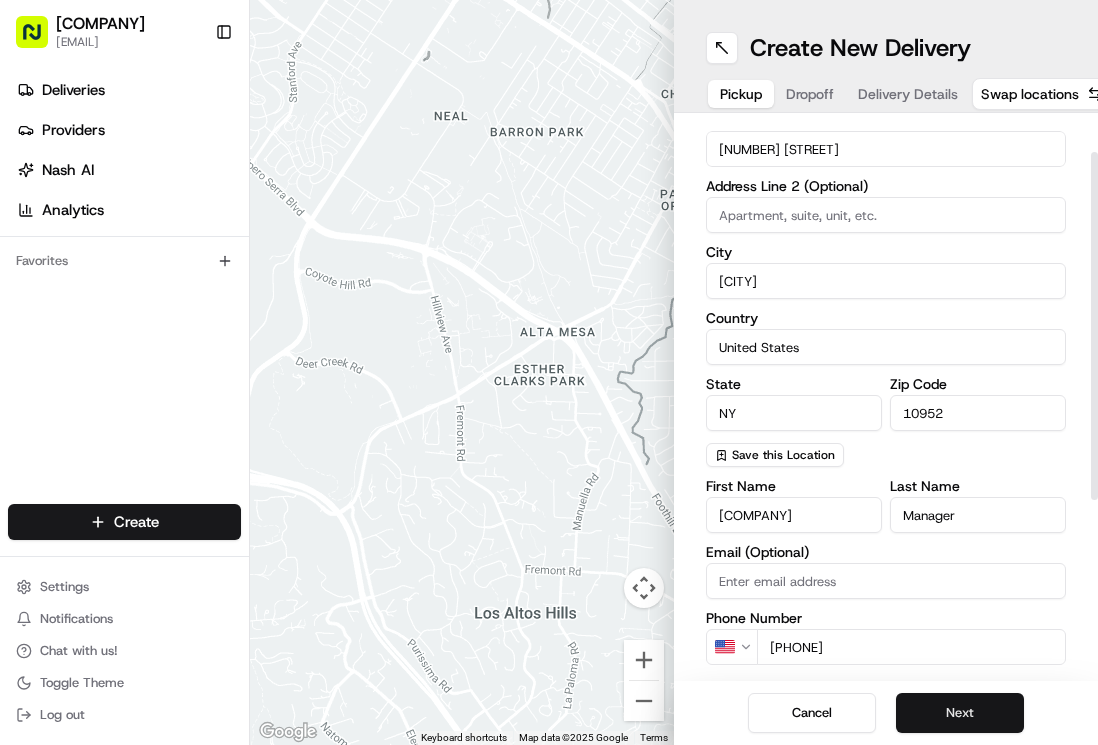 scroll, scrollTop: 300, scrollLeft: 0, axis: vertical 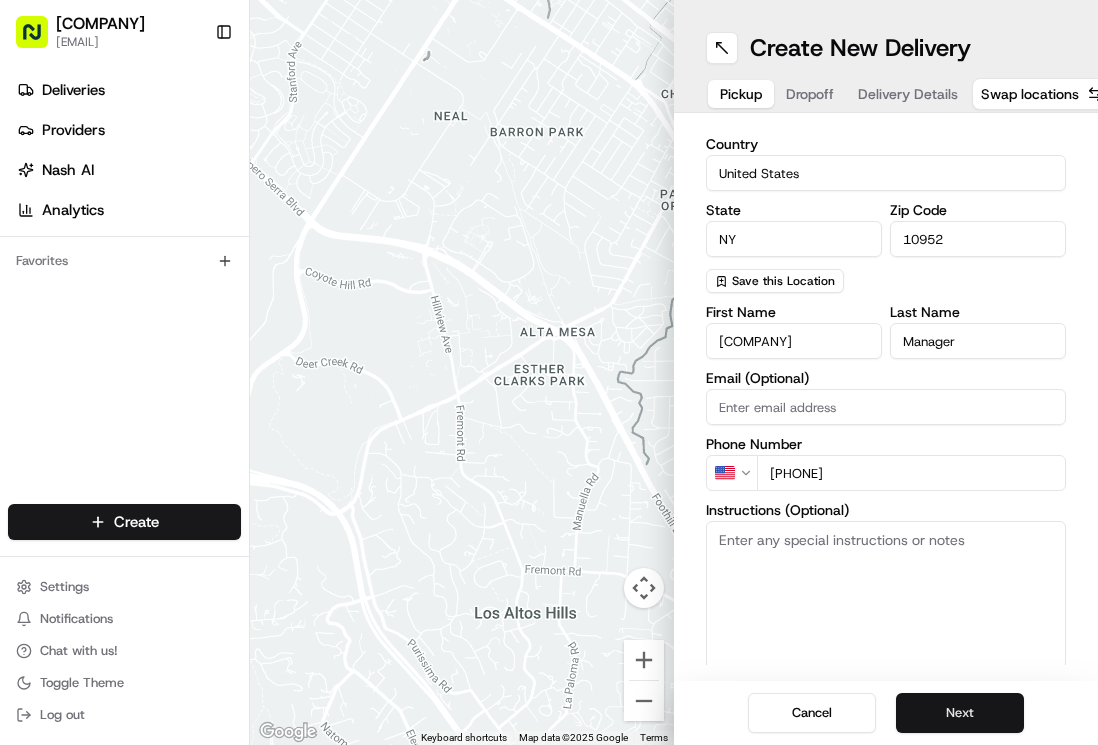 click on "Next" at bounding box center [960, 713] 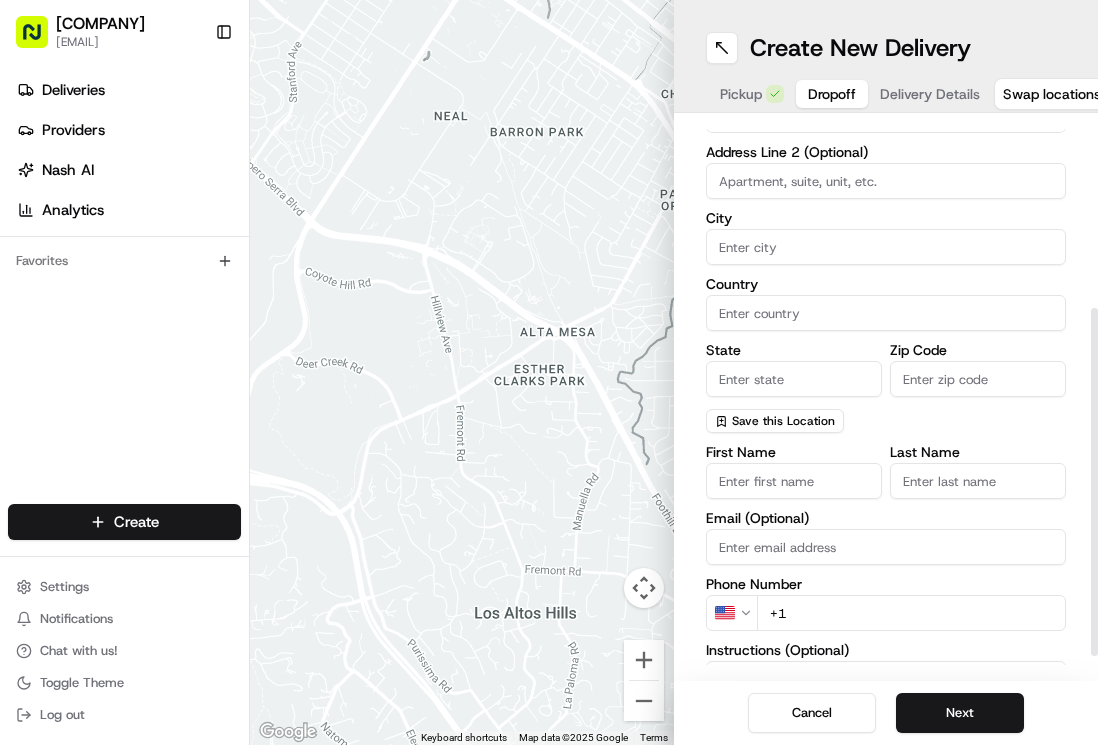 scroll, scrollTop: 0, scrollLeft: 0, axis: both 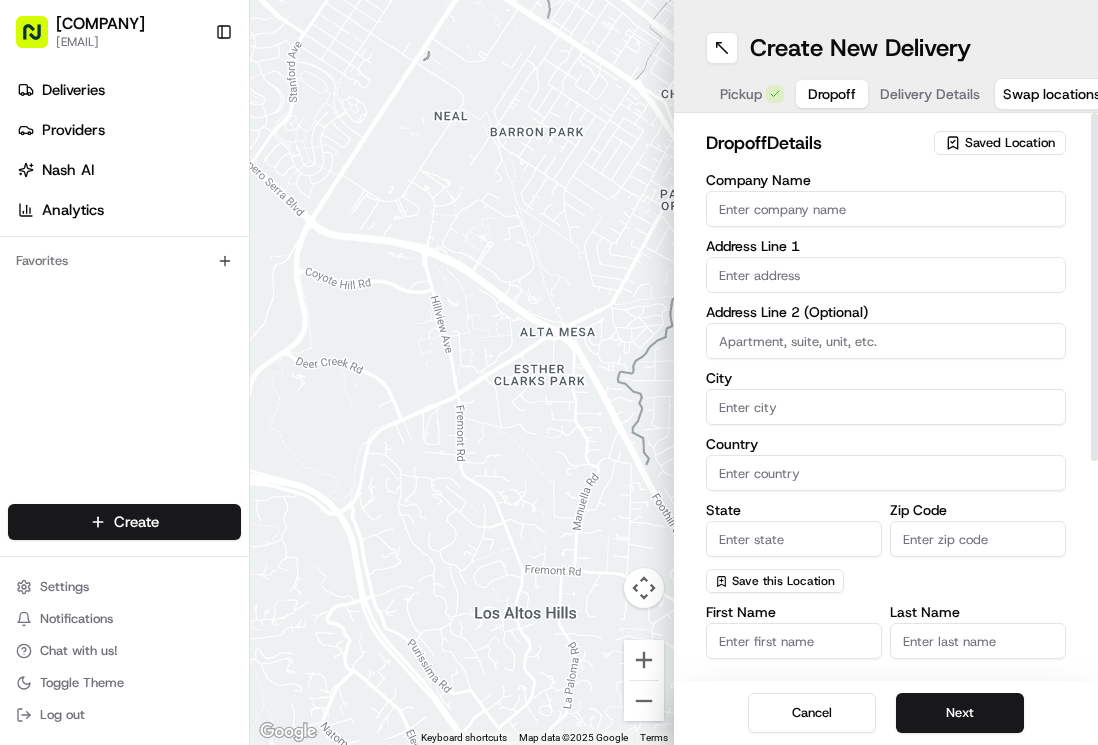 click at bounding box center (886, 275) 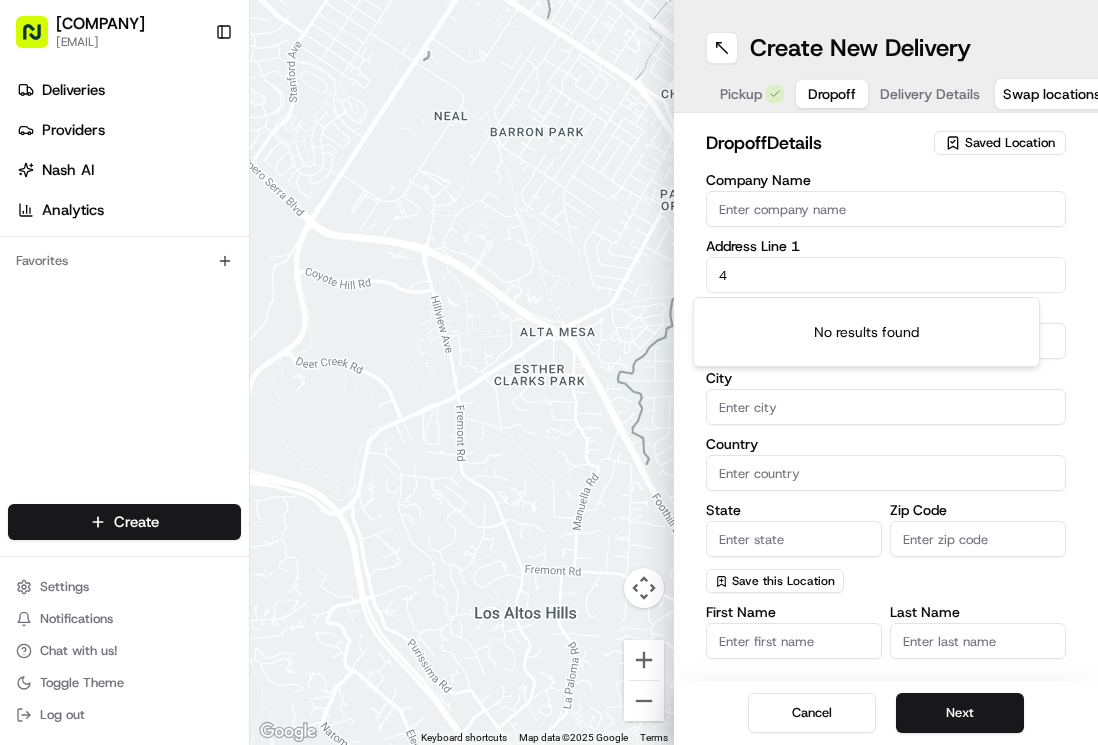 type on "4" 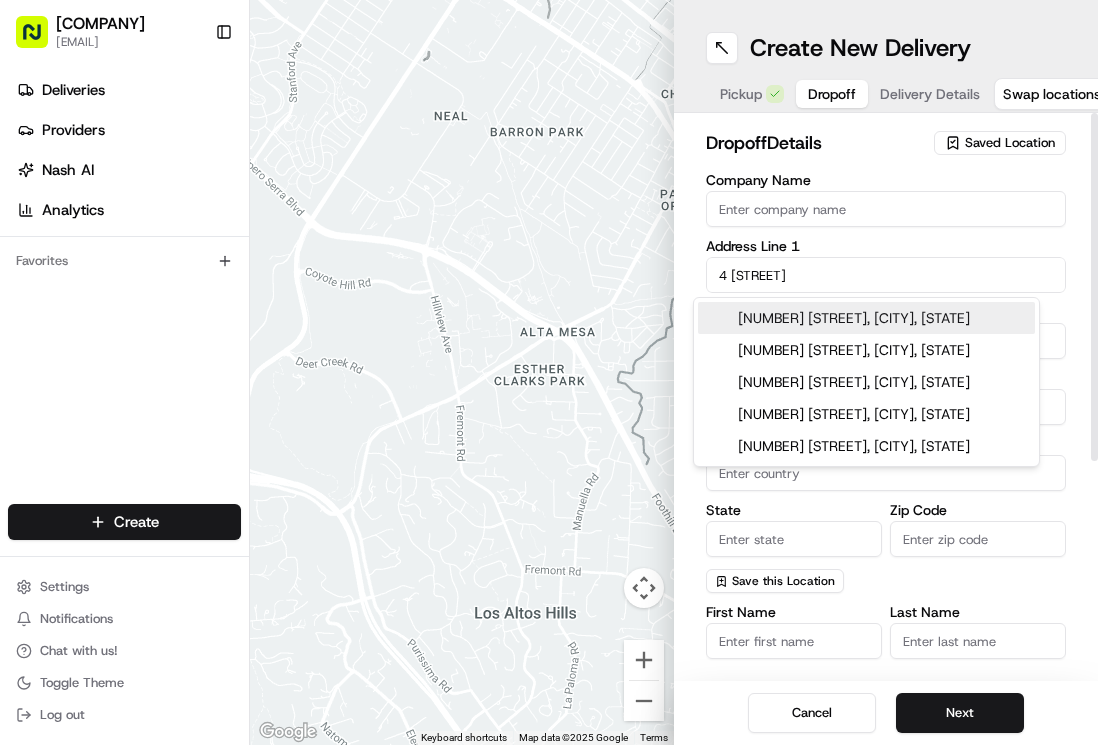 click on "[NUMBER] [STREET], [CITY], [STATE]" at bounding box center (866, 318) 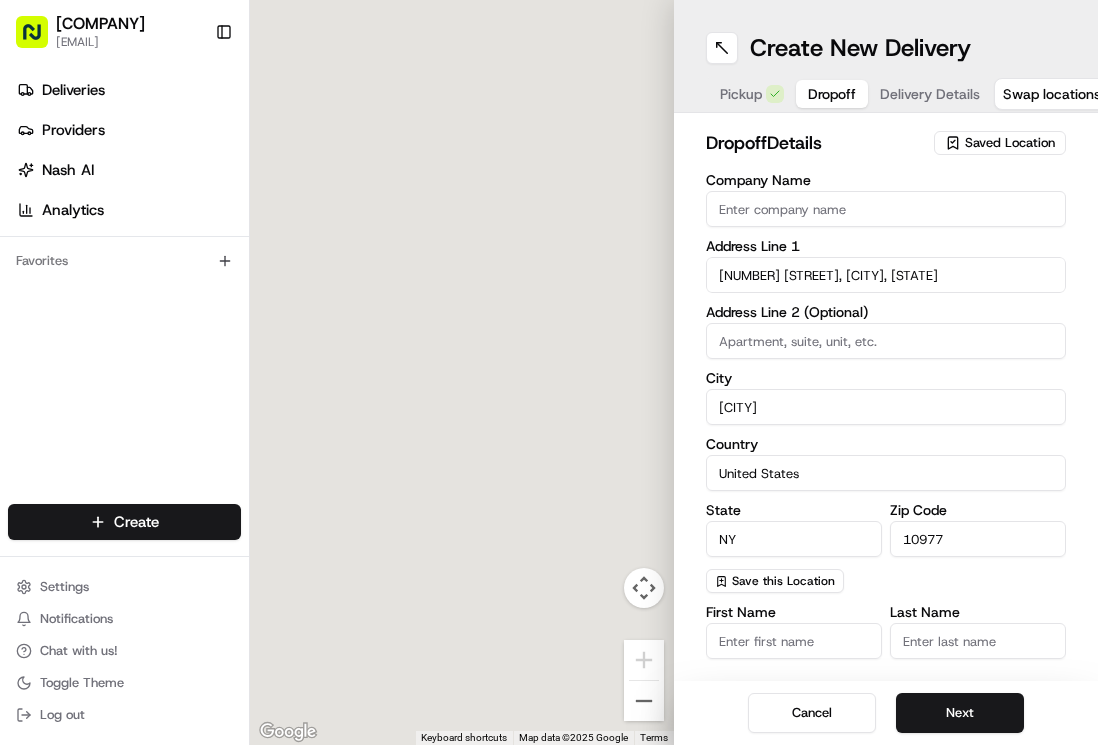 type on "[NUMBER] [STREET], [CITY], [STATE] [POSTAL_CODE], [COUNTRY]" 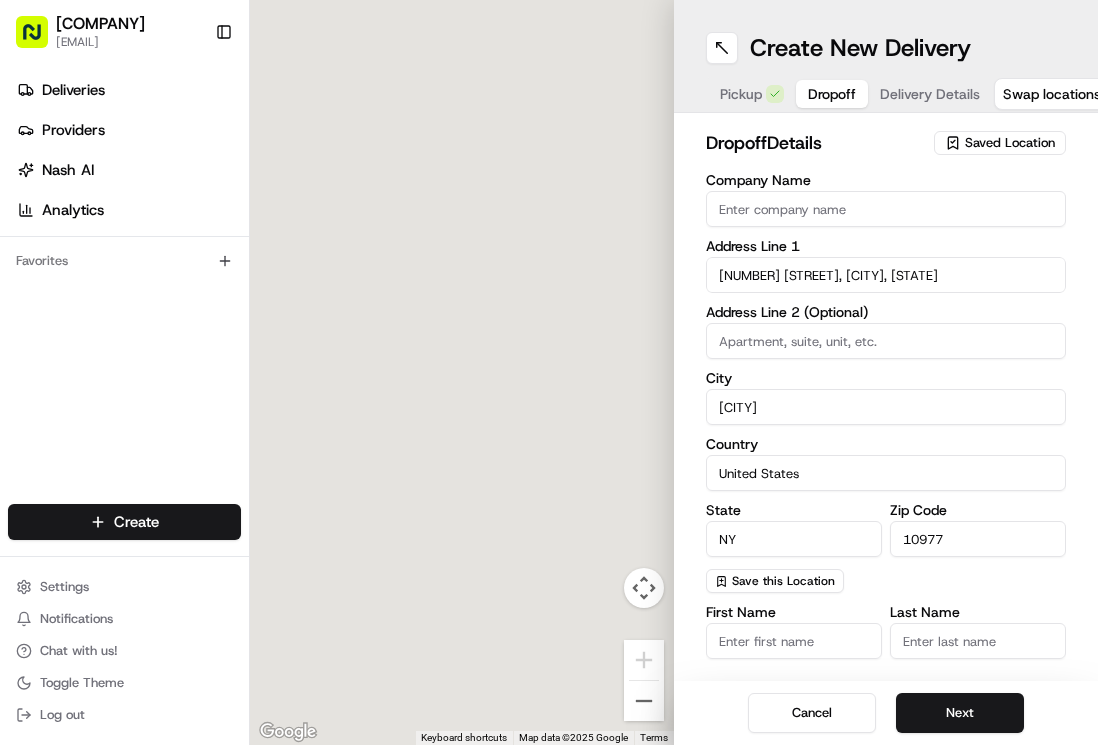 type on "[CITY]" 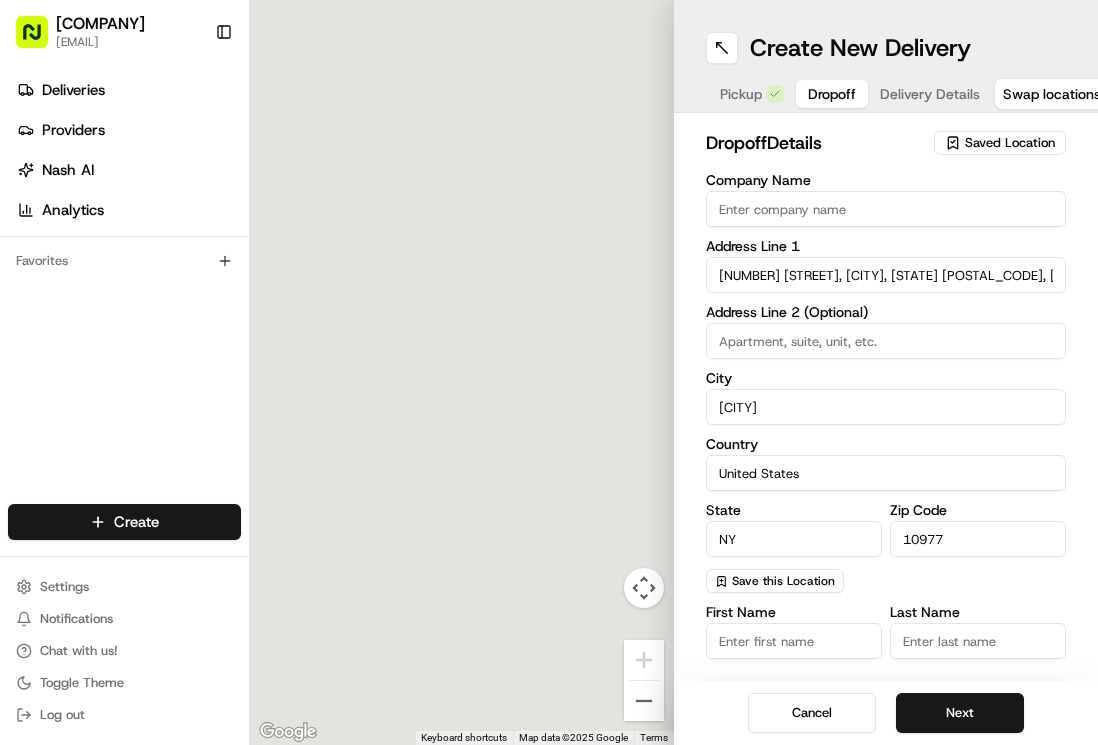 type on "[NUMBER] [STREET]" 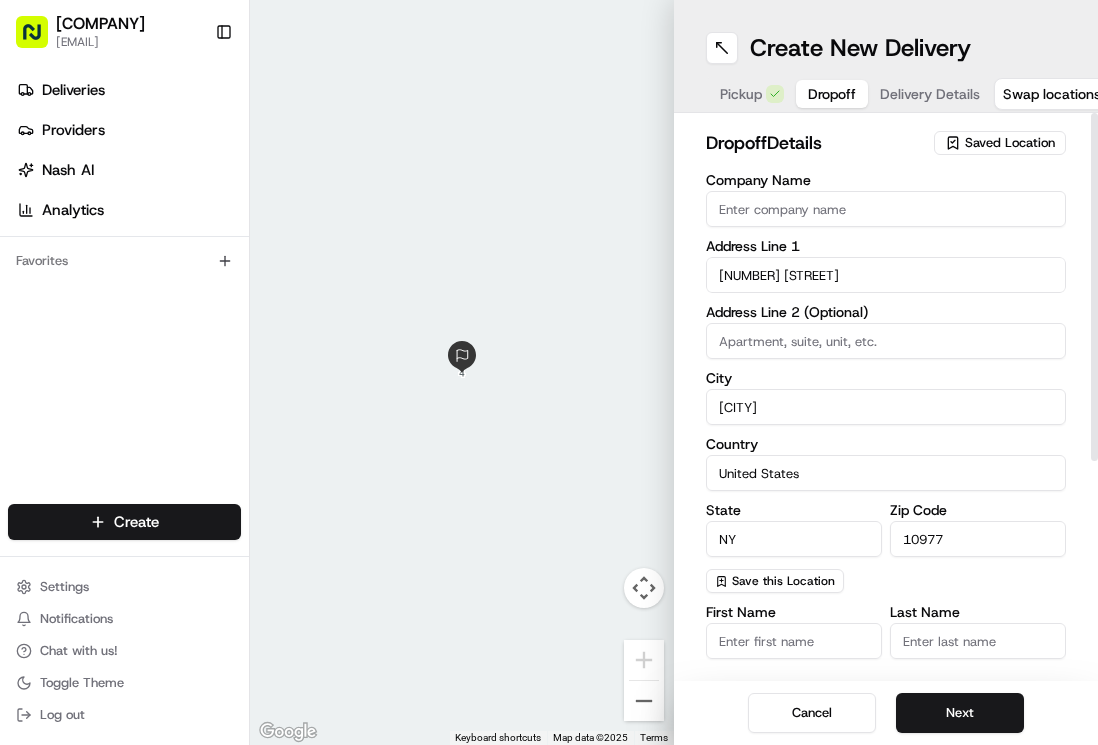 scroll, scrollTop: 300, scrollLeft: 0, axis: vertical 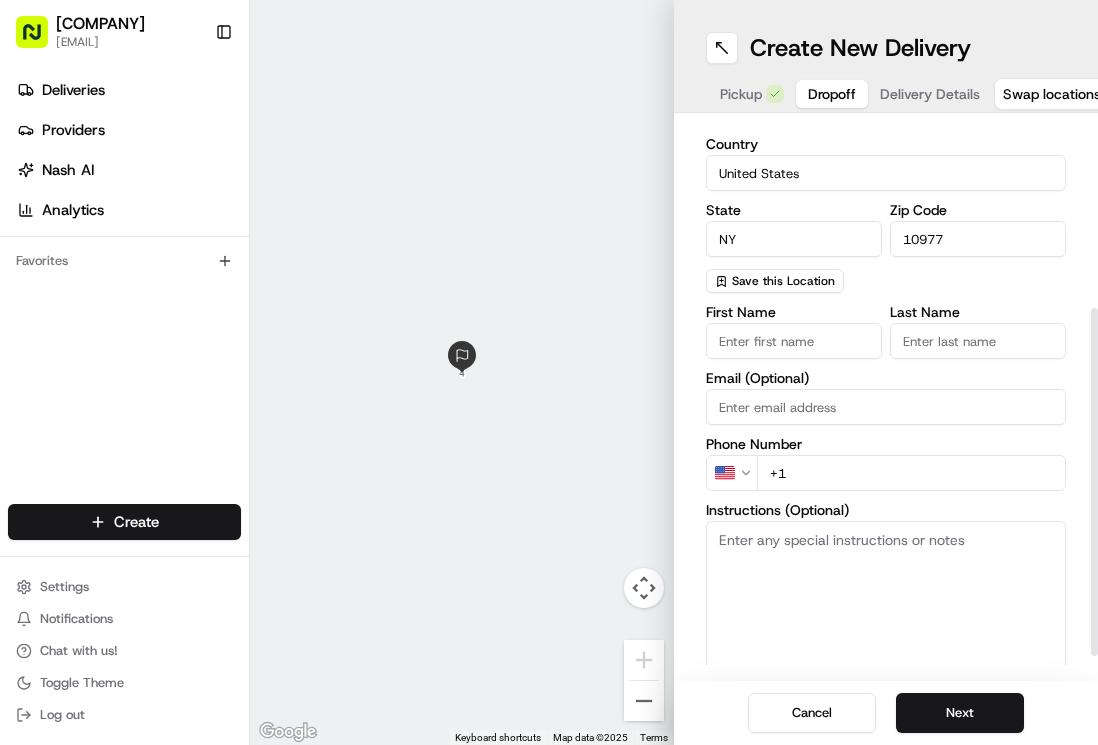 click on "First Name" at bounding box center (794, 341) 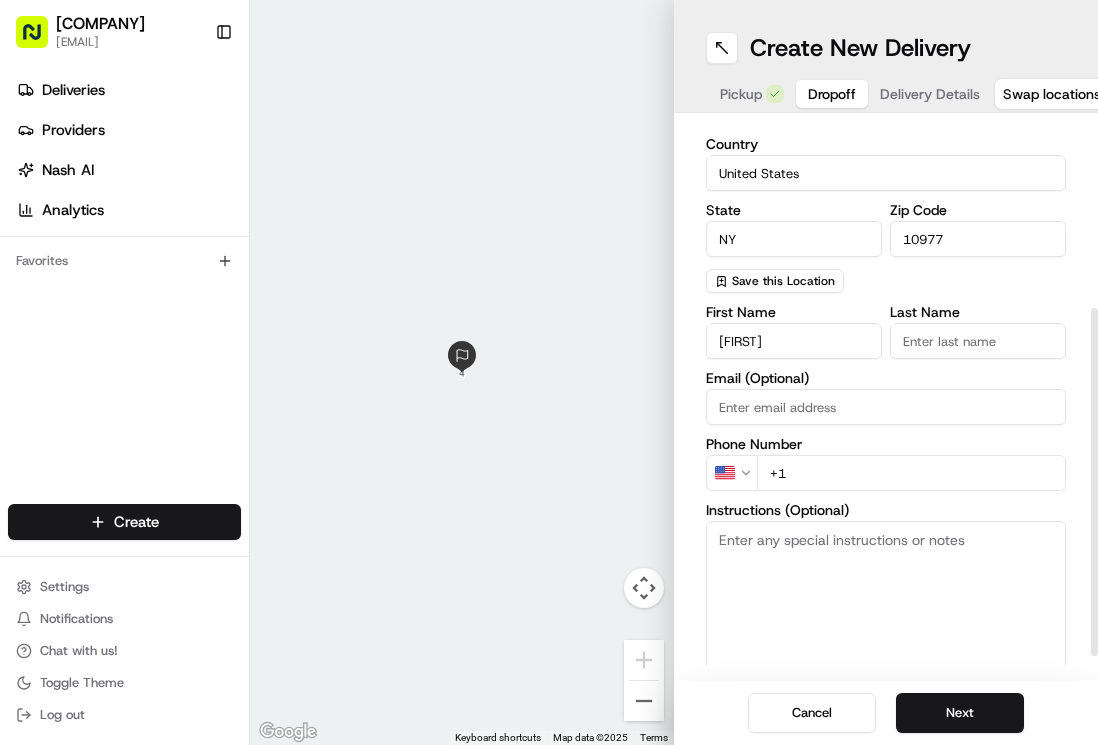 type on "[FIRST]" 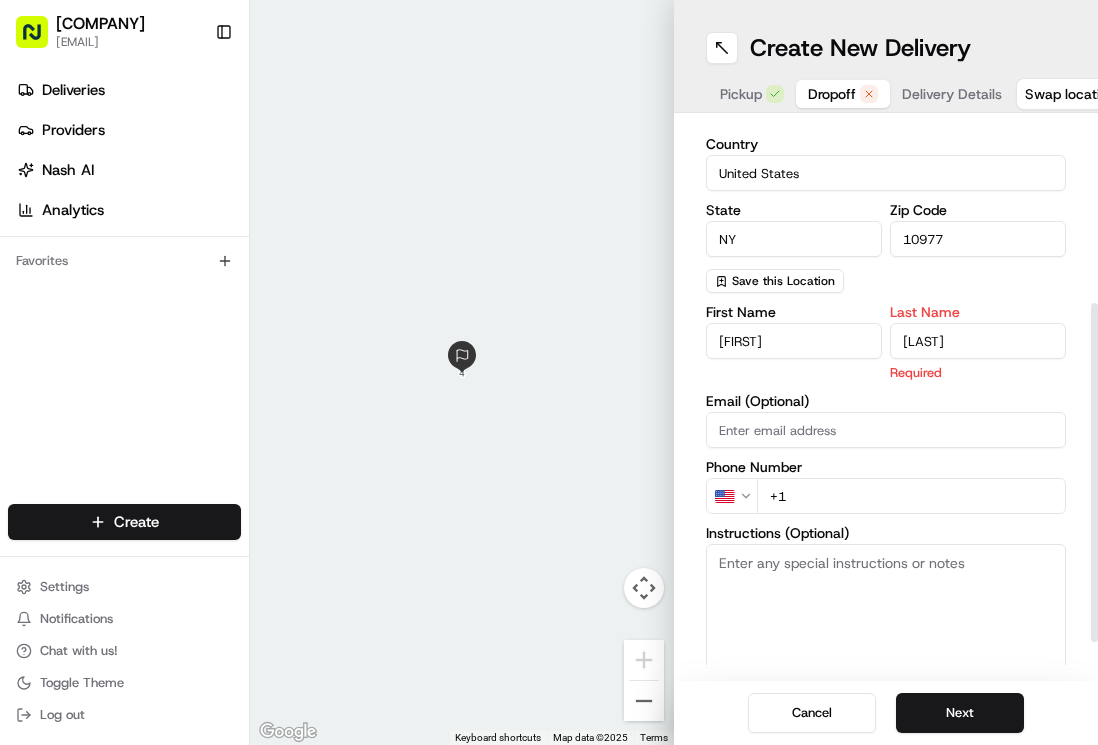 type on "[LAST]" 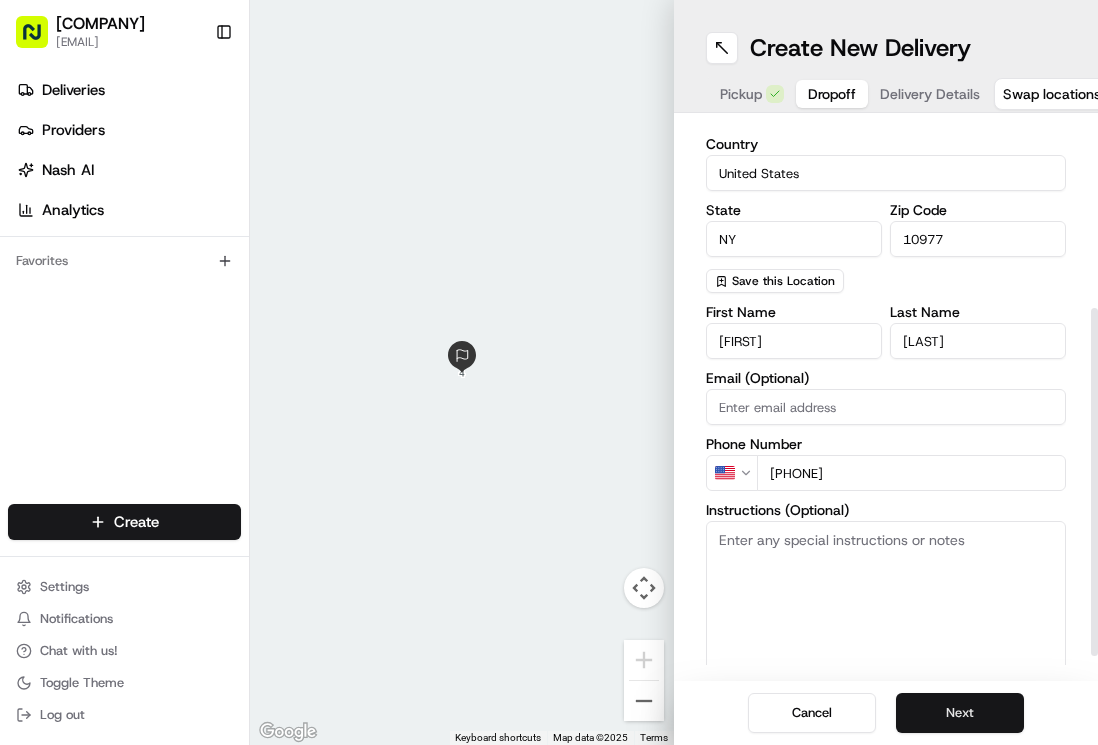type on "[PHONE]" 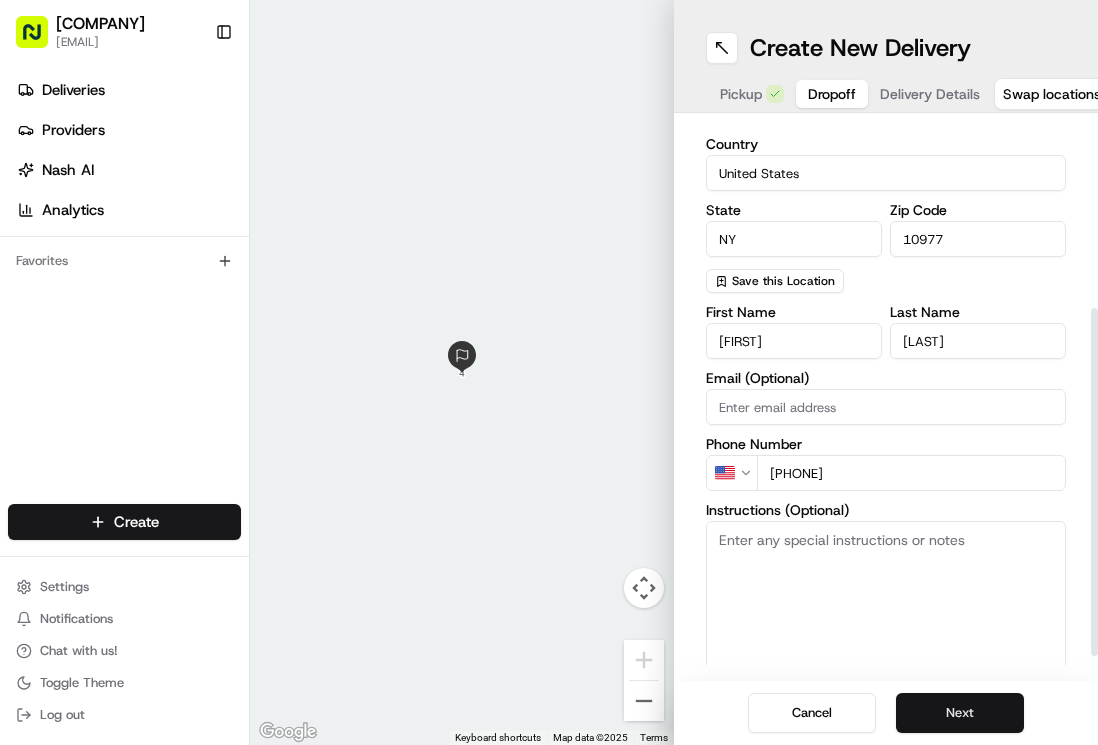 click on "Next" at bounding box center (960, 713) 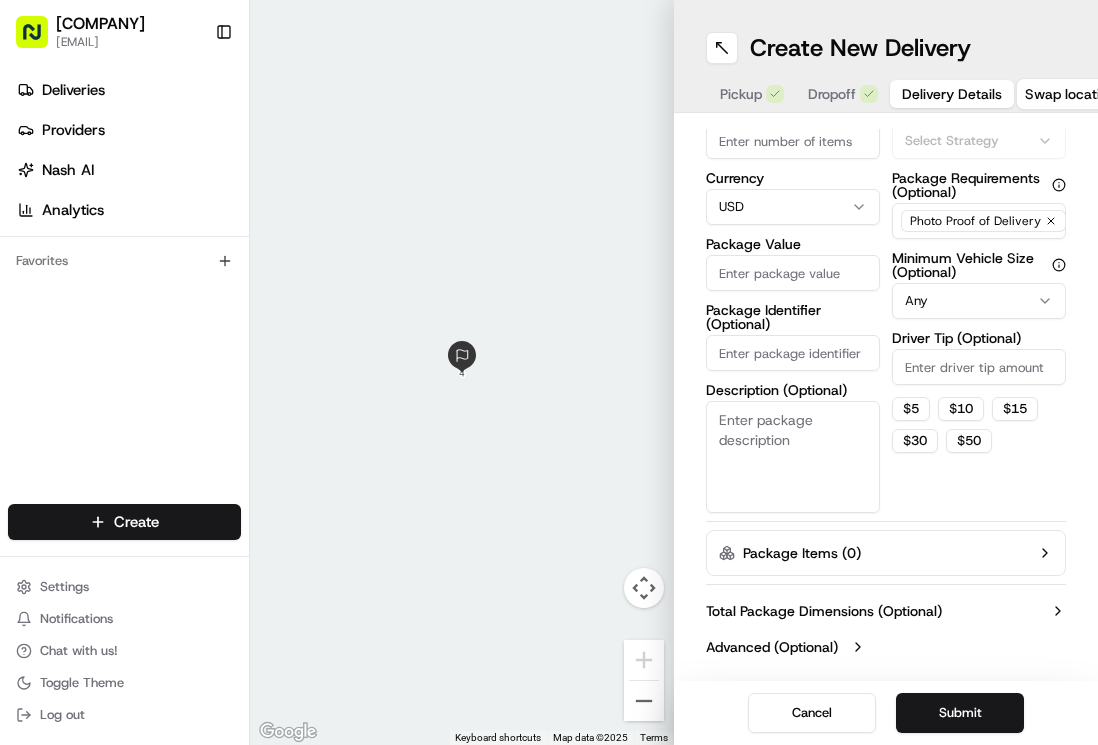 scroll, scrollTop: 108, scrollLeft: 0, axis: vertical 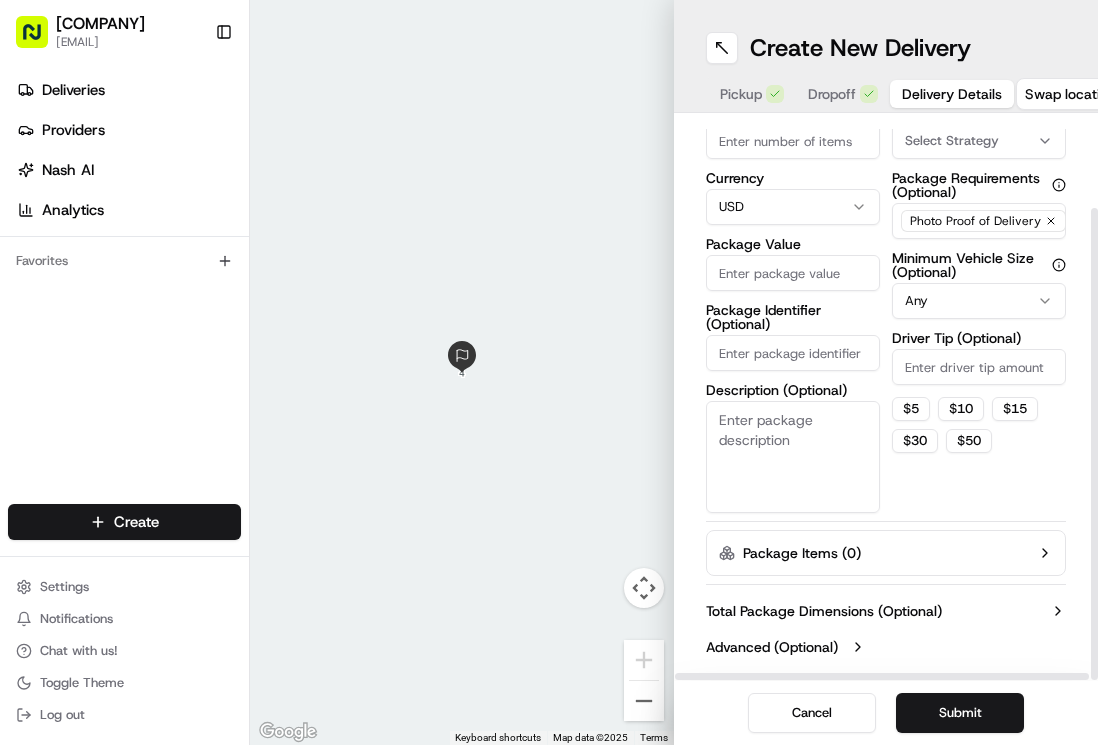 click on "Package Value" at bounding box center (793, 273) 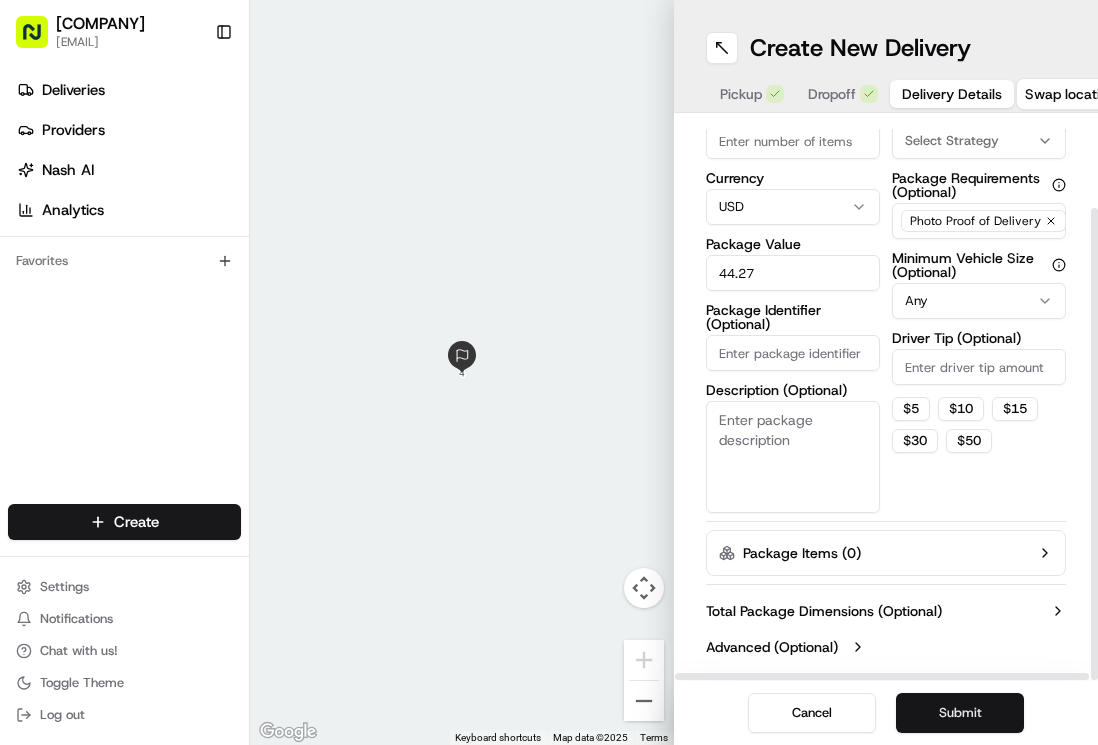 type on "44.27" 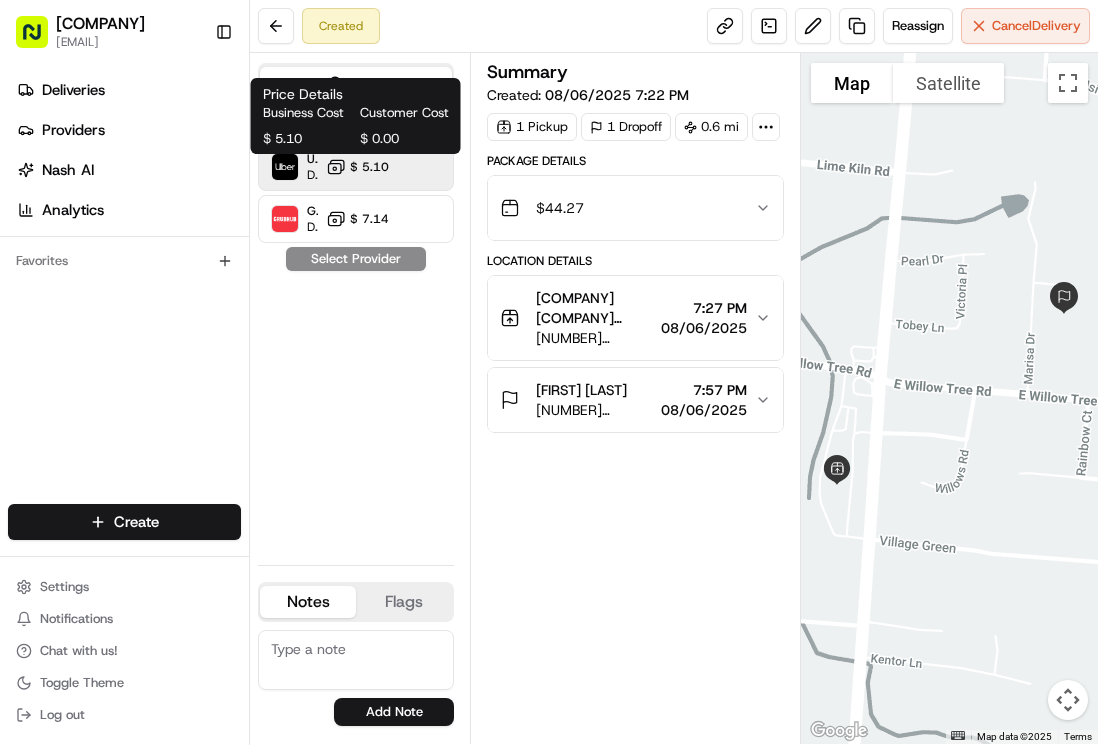 click on "$   5.10" at bounding box center (369, 167) 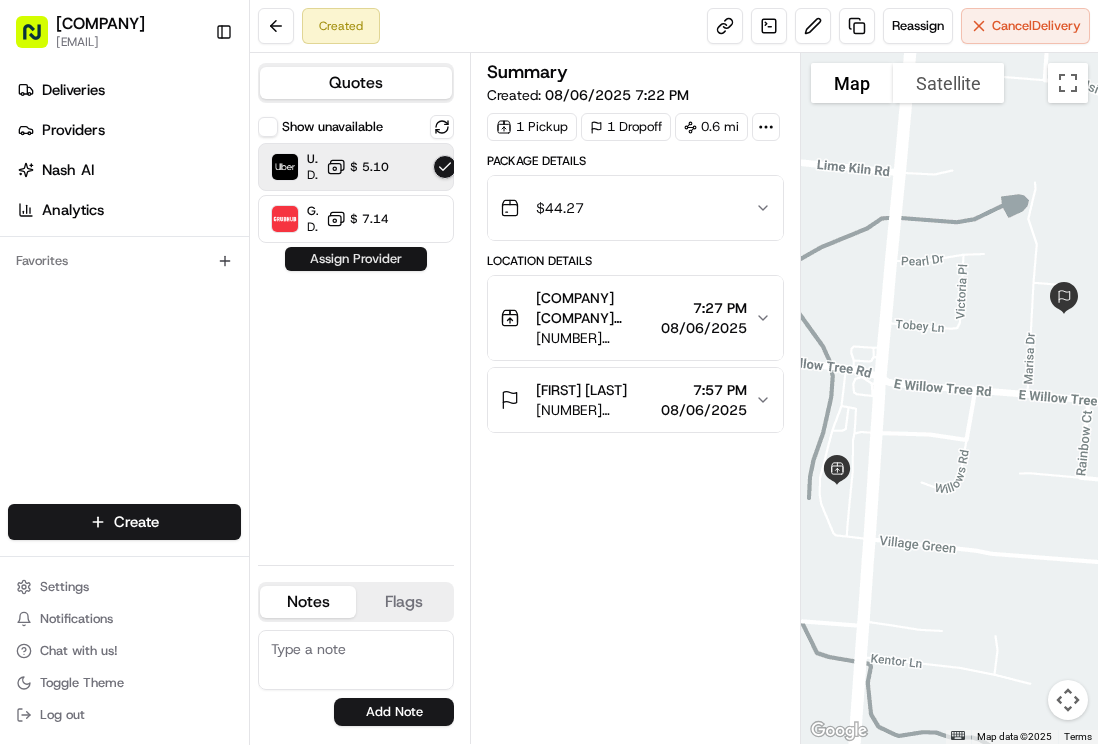 click on "Assign Provider" at bounding box center [356, 259] 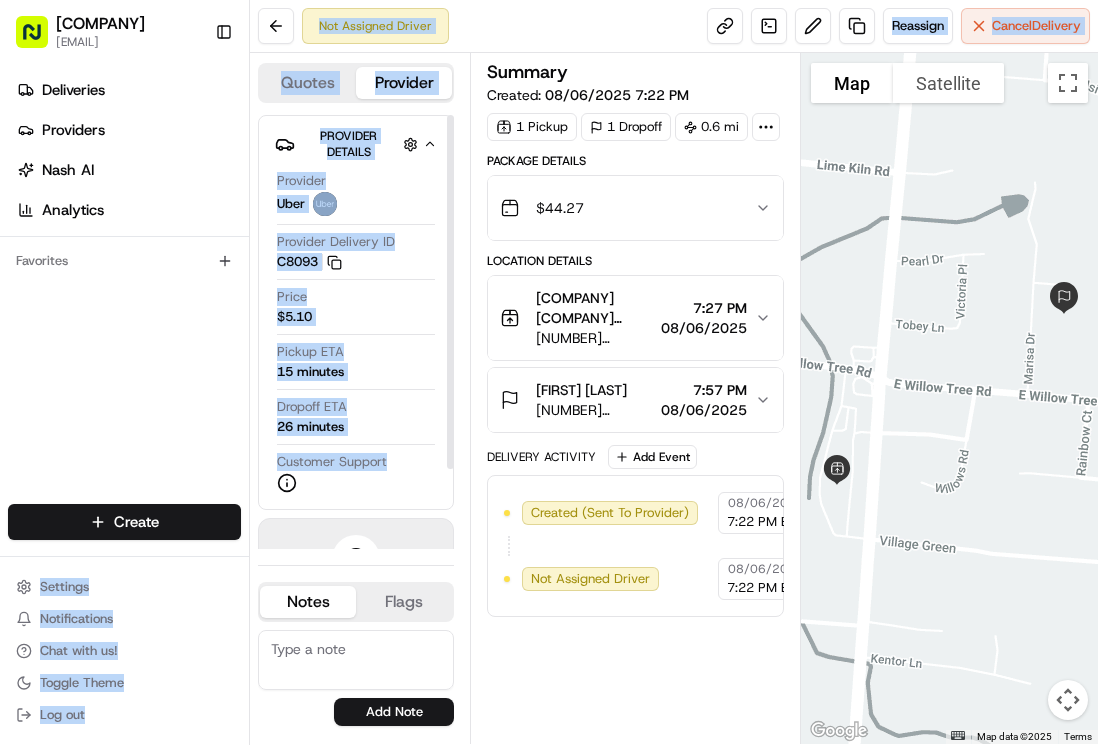 drag, startPoint x: 249, startPoint y: 549, endPoint x: 279, endPoint y: 684, distance: 138.29317 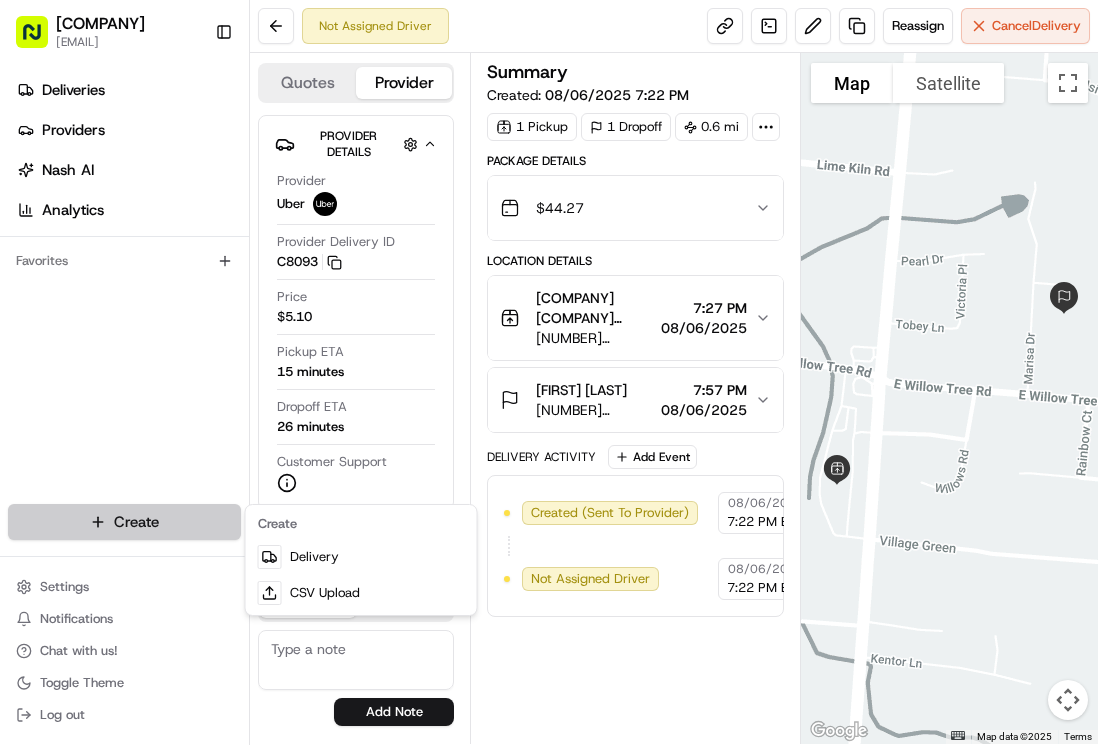 click on "Toggle Sidebar Deliveries Providers Nash AI Analytics Favorites Main Menu Members & Organization Organization Users Roles Preferences Customization Tracking Orchestration Automations Dispatch Strategy Locations Pickup Locations Dropoff Locations Billing Billing Refund Requests Integrations Notification Triggers Webhooks API Keys Request Logs Create Settings Notifications Chat with us! Toggle Theme Log out Not Assigned Driver Reassign Cancel Delivery Quotes Provider Provider Details Hidden ( 1 ) Provider Uber Provider Delivery ID C8093 Copy del_XhzknmzCSX6SKEguiYyAkw C8093 Price $5.10 Pickup ETA 15 minutes Dropoff ETA 26 minutes Customer Support Driver information is not available yet. Notes Flags [EMAIL] [EMAIL] [EMAIL] Add Note [EMAIL] [EMAIL] [EMAIL] Add Flag Summary Created: 08/06/2025 7:22 PM 1 Pickup 1 Dropoff 0.6 mi Package Details $ 44.27 Location Details +" at bounding box center (549, 372) 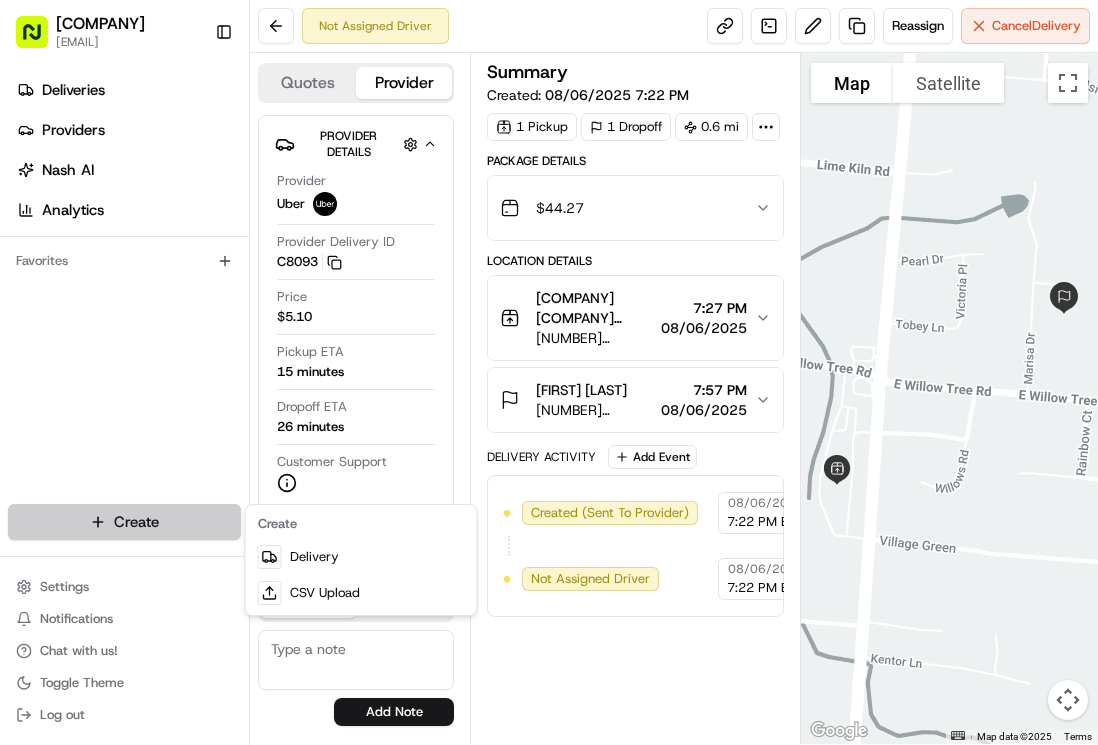 click on "Toggle Sidebar Deliveries Providers Nash AI Analytics Favorites Main Menu Members & Organization Organization Users Roles Preferences Customization Tracking Orchestration Automations Dispatch Strategy Locations Pickup Locations Dropoff Locations Billing Billing Refund Requests Integrations Notification Triggers Webhooks API Keys Request Logs Create Settings Notifications Chat with us! Toggle Theme Log out Not Assigned Driver Reassign Cancel Delivery Quotes Provider Provider Details Hidden ( 1 ) Provider Uber Provider Delivery ID C8093 Copy del_XhzknmzCSX6SKEguiYyAkw C8093 Price $5.10 Pickup ETA 15 minutes Dropoff ETA 26 minutes Customer Support Driver information is not available yet. Notes Flags [EMAIL] [EMAIL] [EMAIL] Add Note [EMAIL] [EMAIL] [EMAIL] Add Flag Summary Created: 08/06/2025 7:22 PM 1 Pickup 1 Dropoff 0.6 mi Package Details $ 44.27 Location Details +" at bounding box center [549, 372] 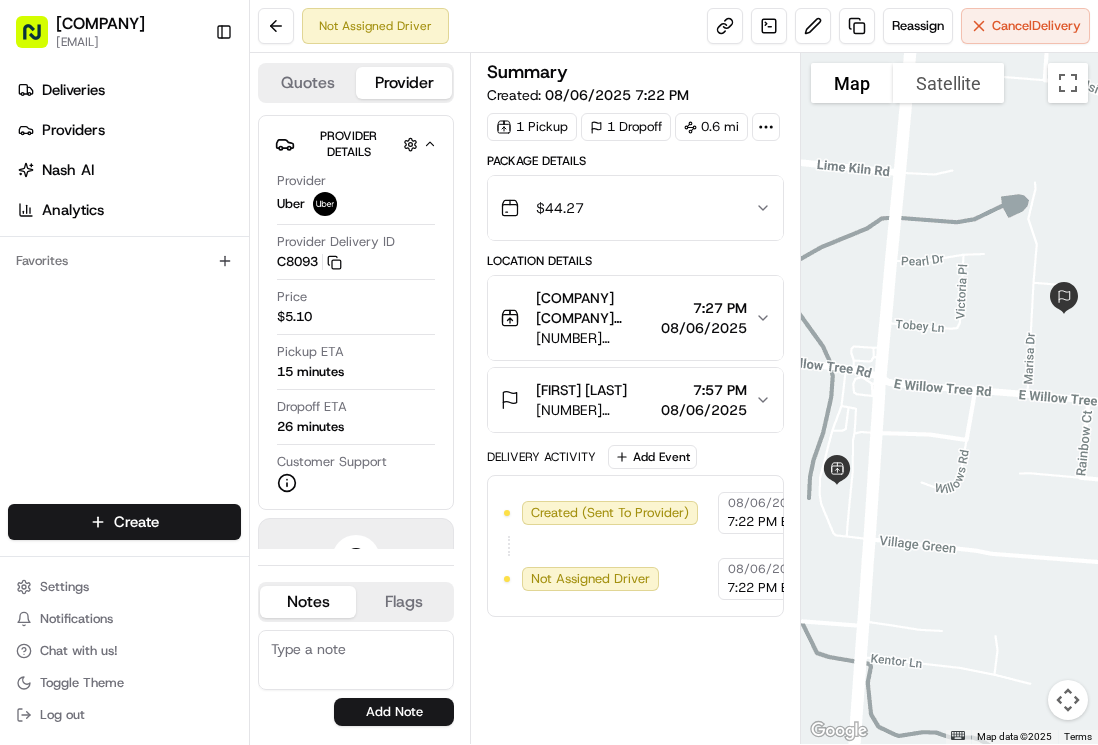 click on "Toggle Sidebar Deliveries Providers Nash AI Analytics Favorites Main Menu Members & Organization Organization Users Roles Preferences Customization Tracking Orchestration Automations Dispatch Strategy Locations Pickup Locations Dropoff Locations Billing Billing Refund Requests Integrations Notification Triggers Webhooks API Keys Request Logs Create Settings Notifications Chat with us! Toggle Theme Log out Not Assigned Driver Reassign Cancel Delivery Quotes Provider Provider Details Hidden ( 1 ) Provider Uber Provider Delivery ID C8093 Copy del_XhzknmzCSX6SKEguiYyAkw C8093 Price $5.10 Pickup ETA 15 minutes Dropoff ETA 26 minutes Customer Support Driver information is not available yet. Notes Flags [EMAIL] [EMAIL] [EMAIL] Add Note [EMAIL] [EMAIL] [EMAIL] Add Flag Summary Created: 08/06/2025 7:22 PM 1 Pickup 1 Dropoff 0.6 mi Package Details $ 44.27 Location Details +" at bounding box center (549, 372) 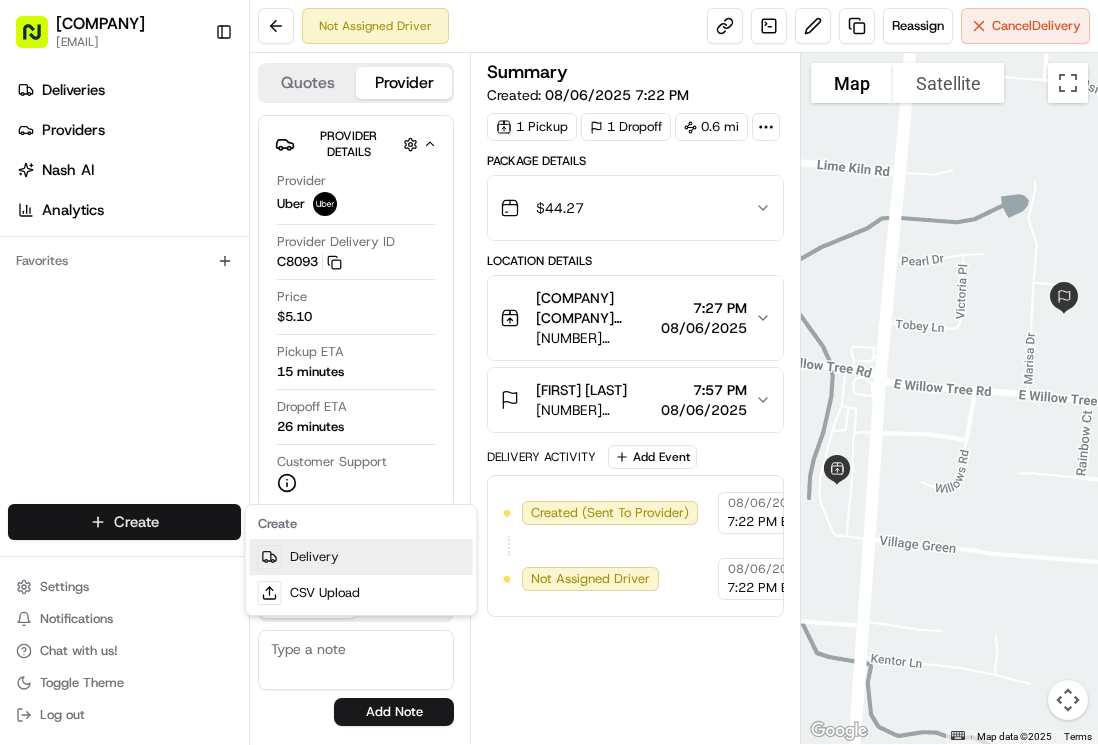 click on "Delivery" at bounding box center [361, 557] 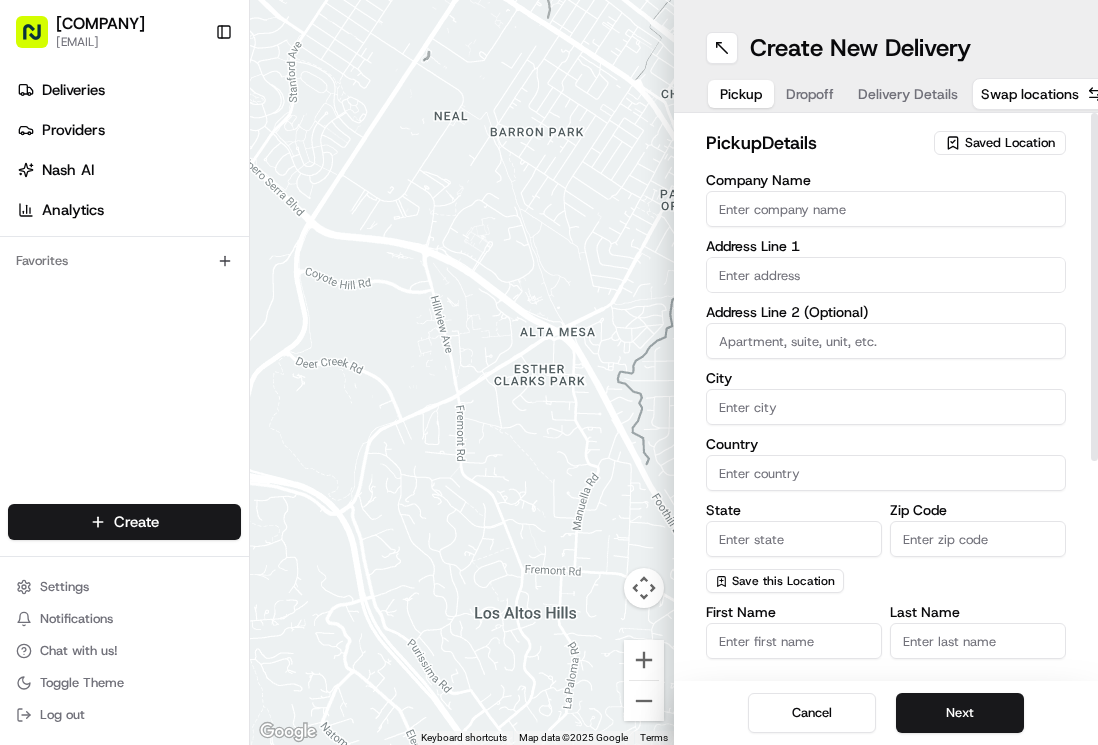 click on "Company Name" at bounding box center (886, 209) 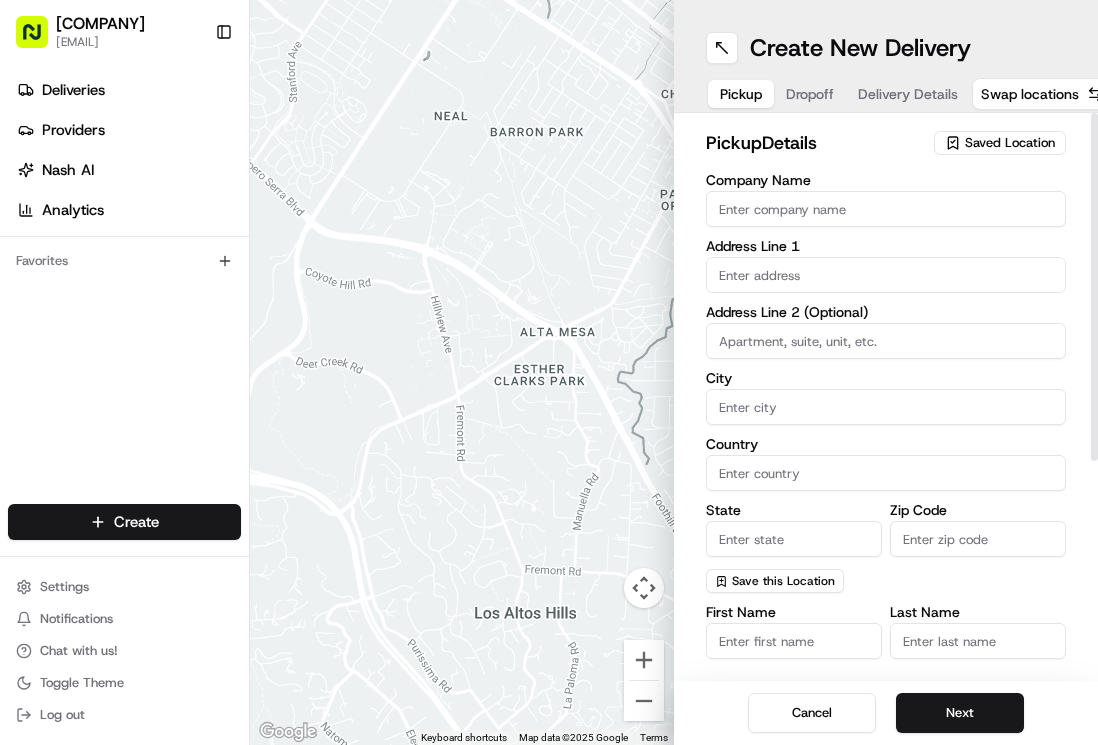 type on "[COMPANY]" 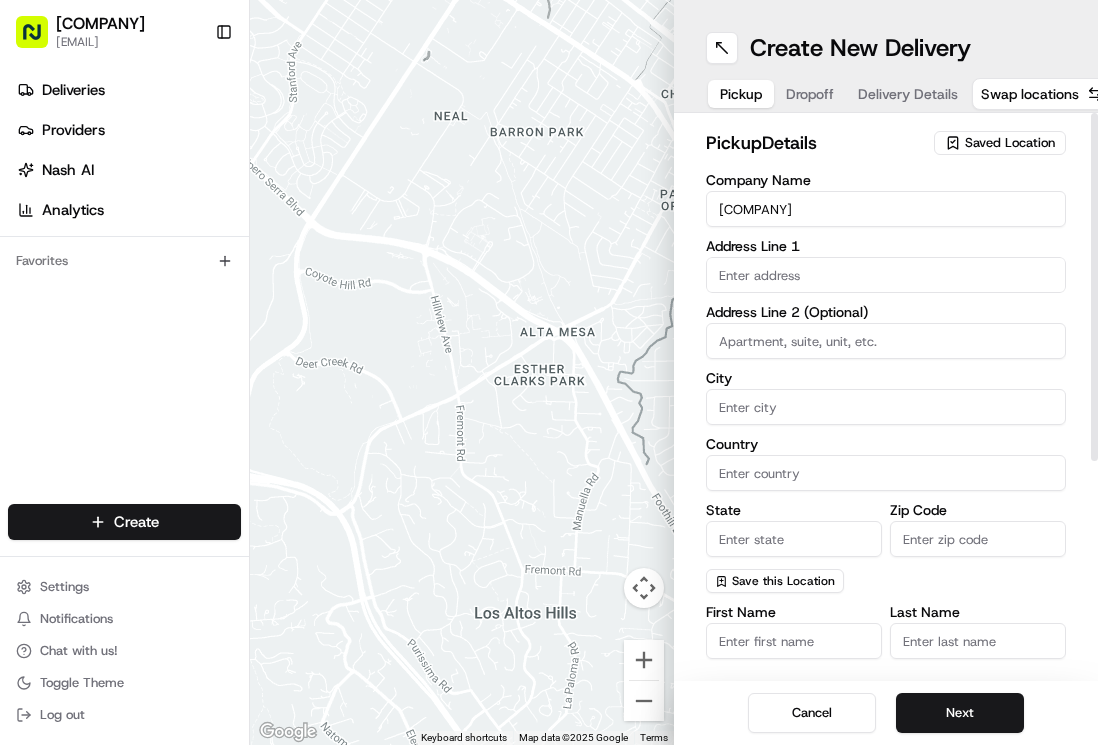 type on "[NUMBER] [STREET]" 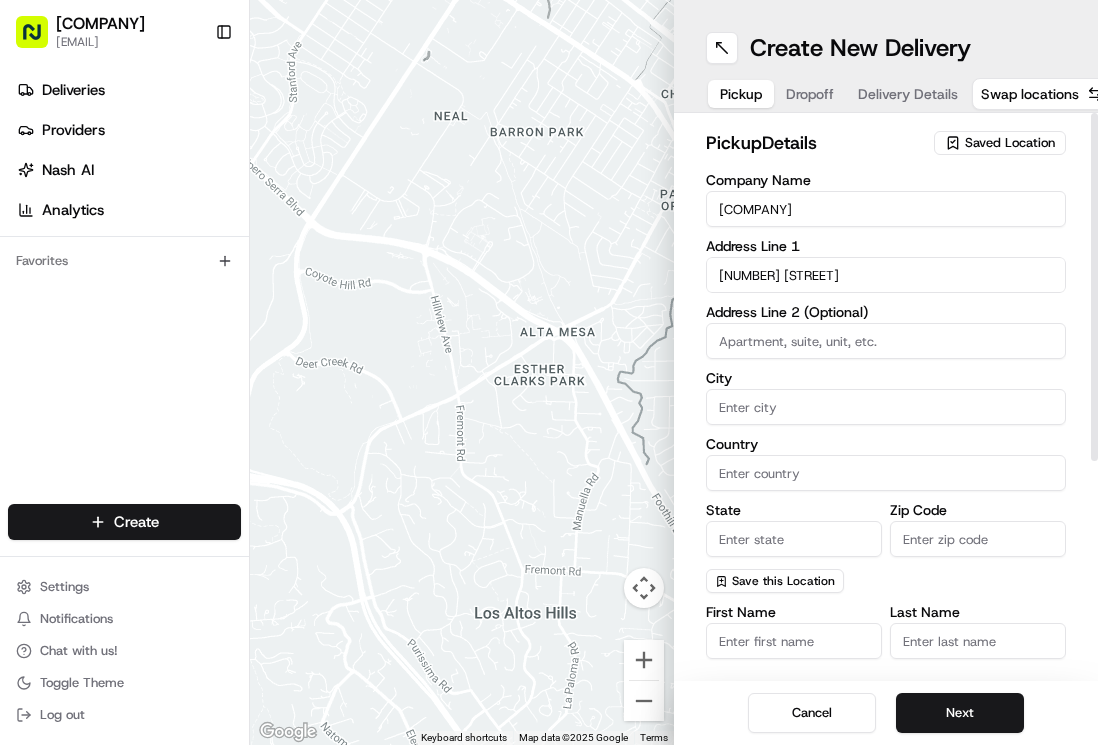 type on "[CITY]" 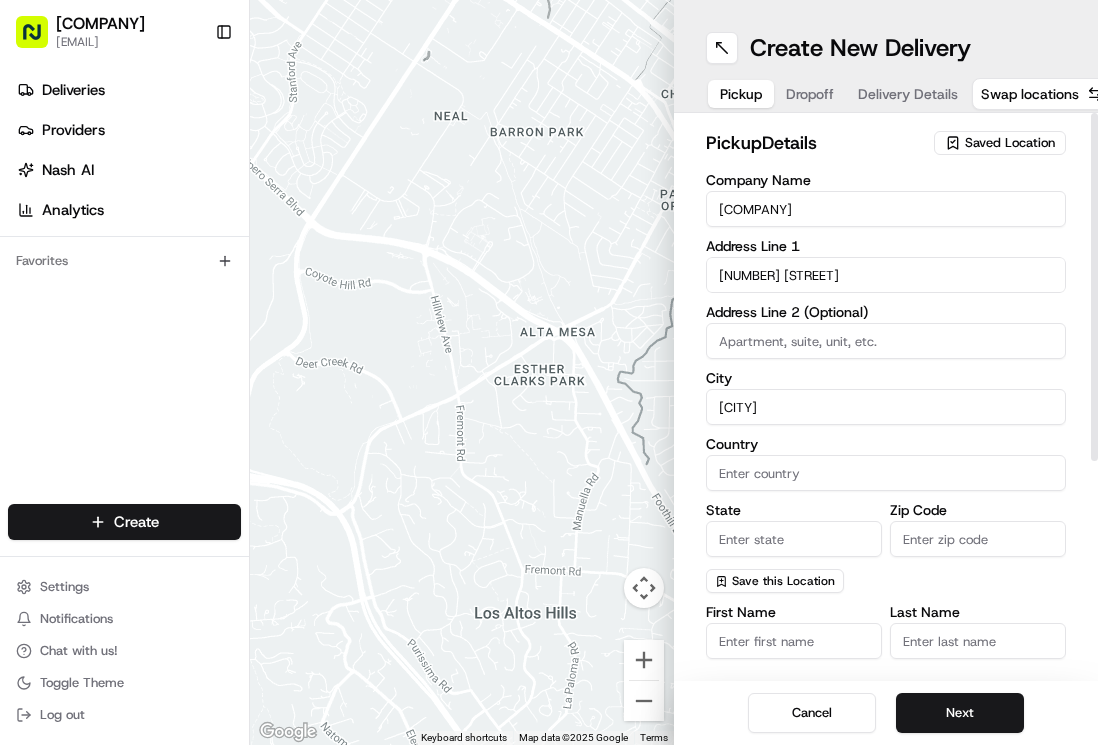type on "United States" 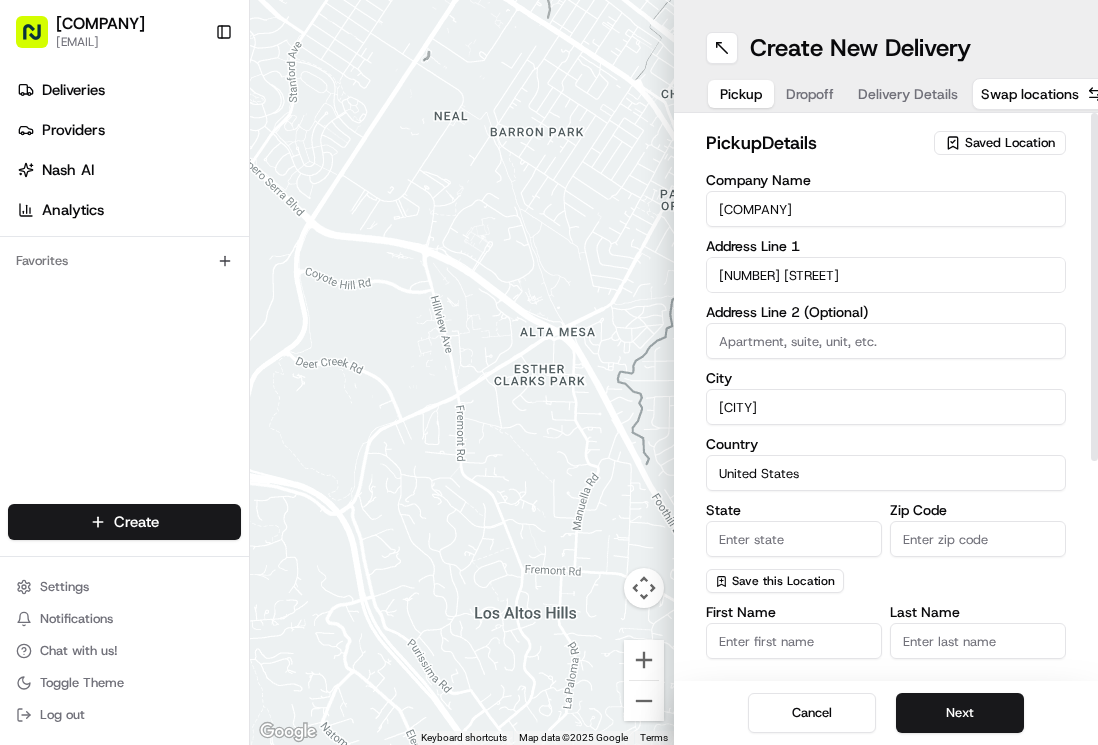 type on "NY" 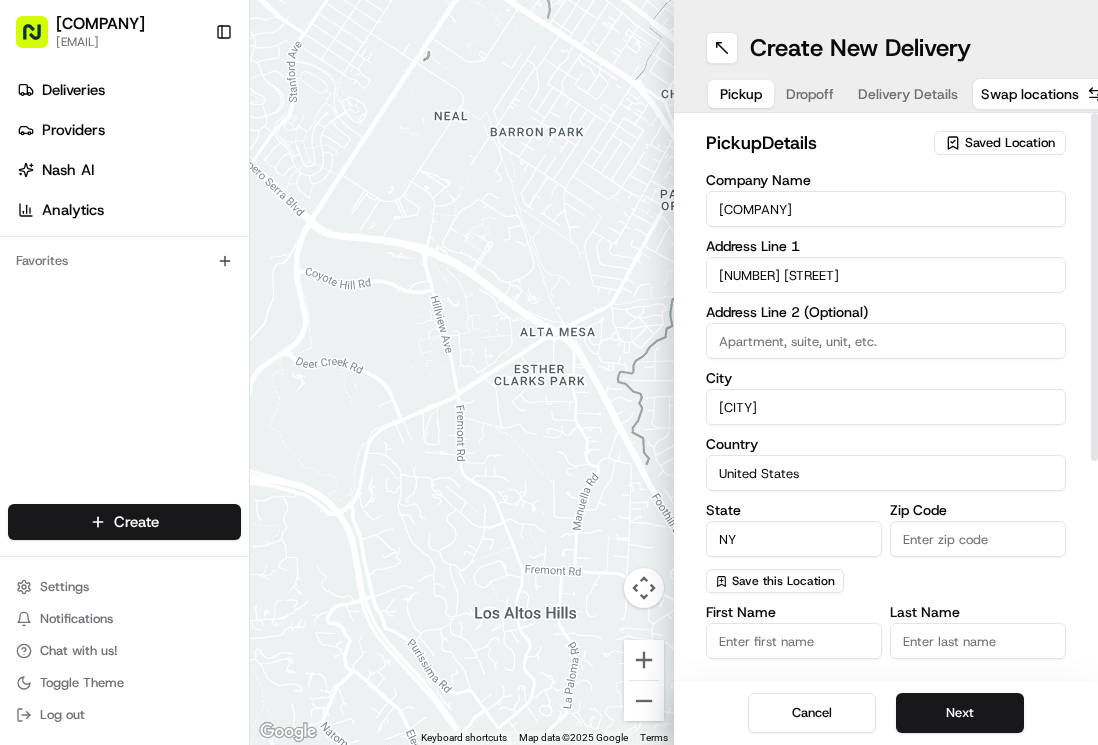 type on "10952" 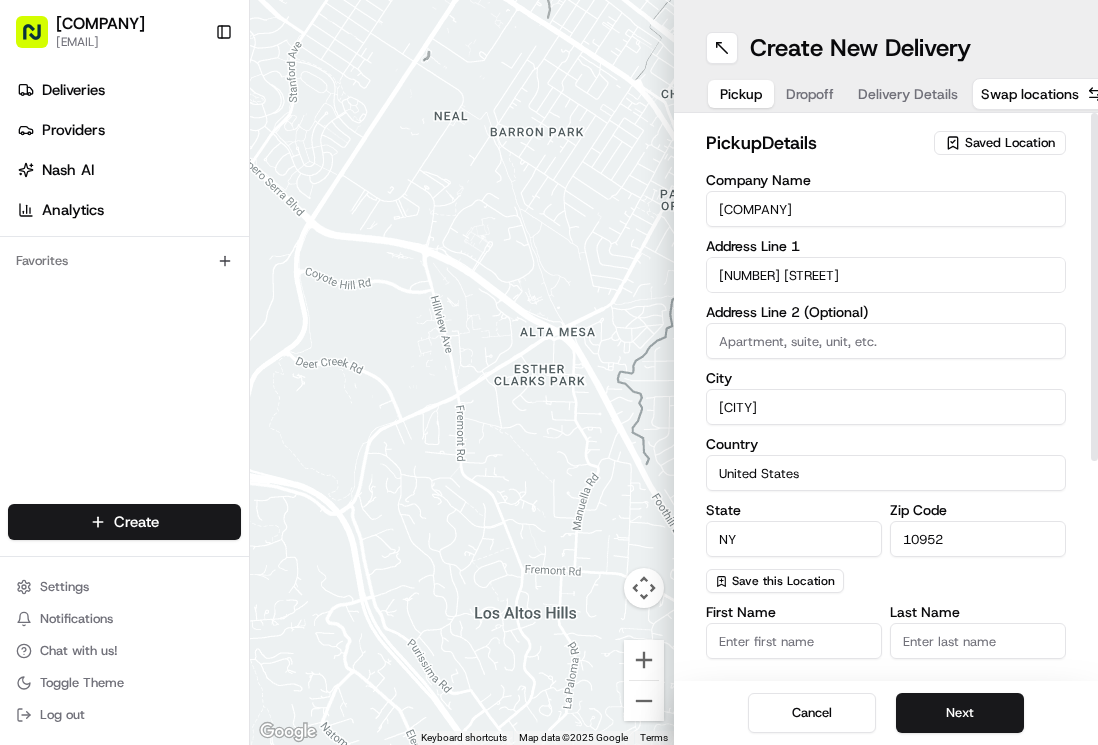 type on "[COMPANY]" 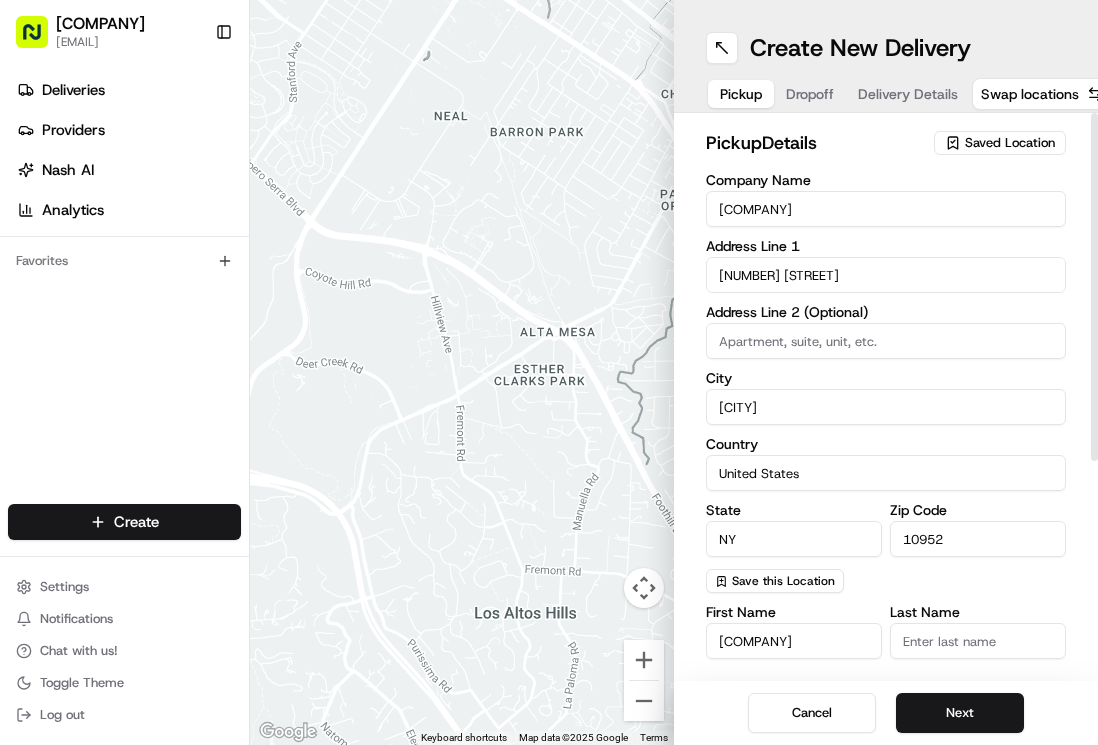 type on "[PHONE]" 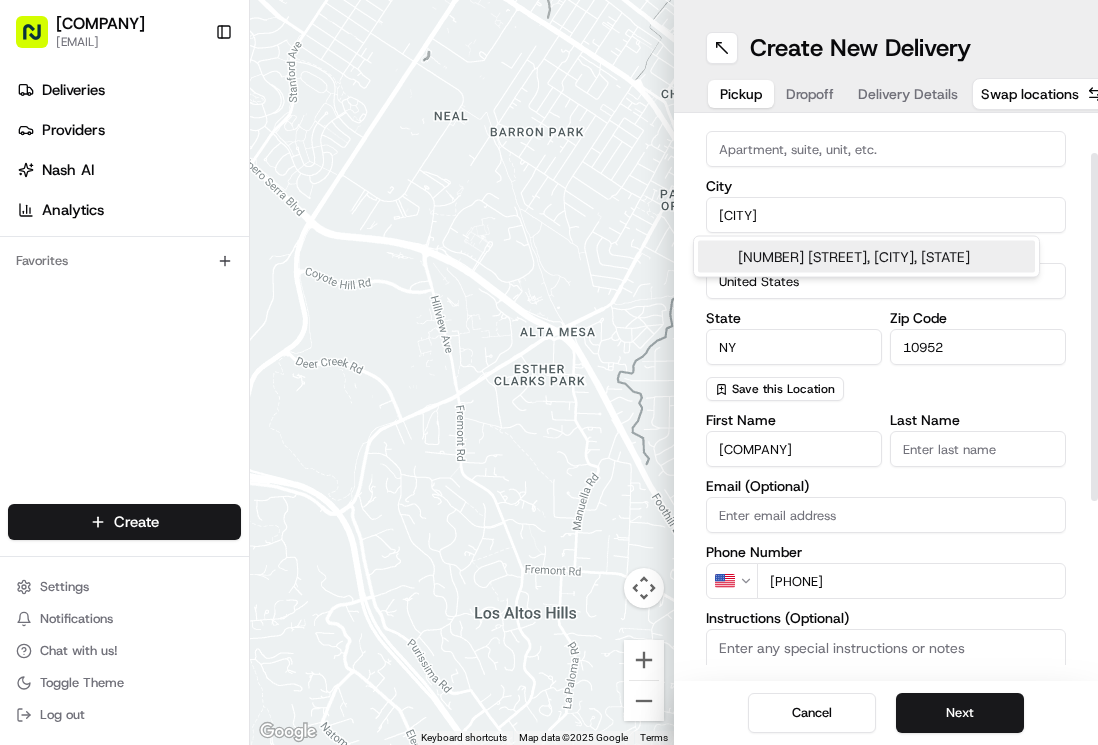scroll, scrollTop: 300, scrollLeft: 0, axis: vertical 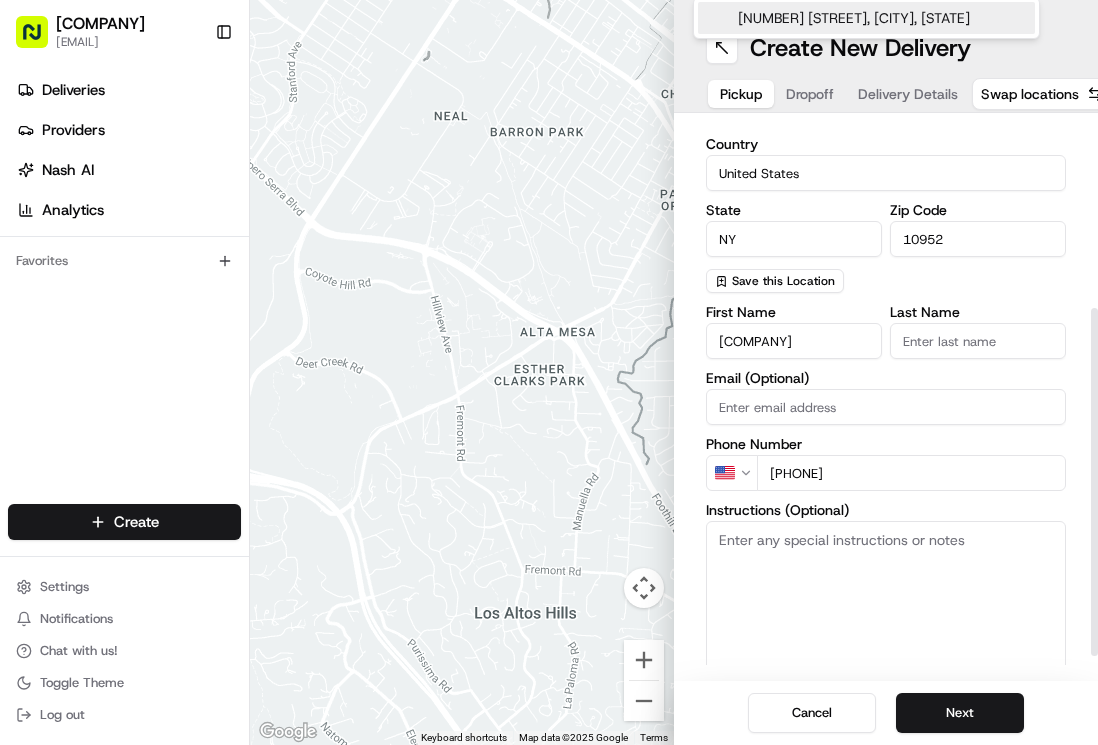 click on "Last Name" at bounding box center [978, 341] 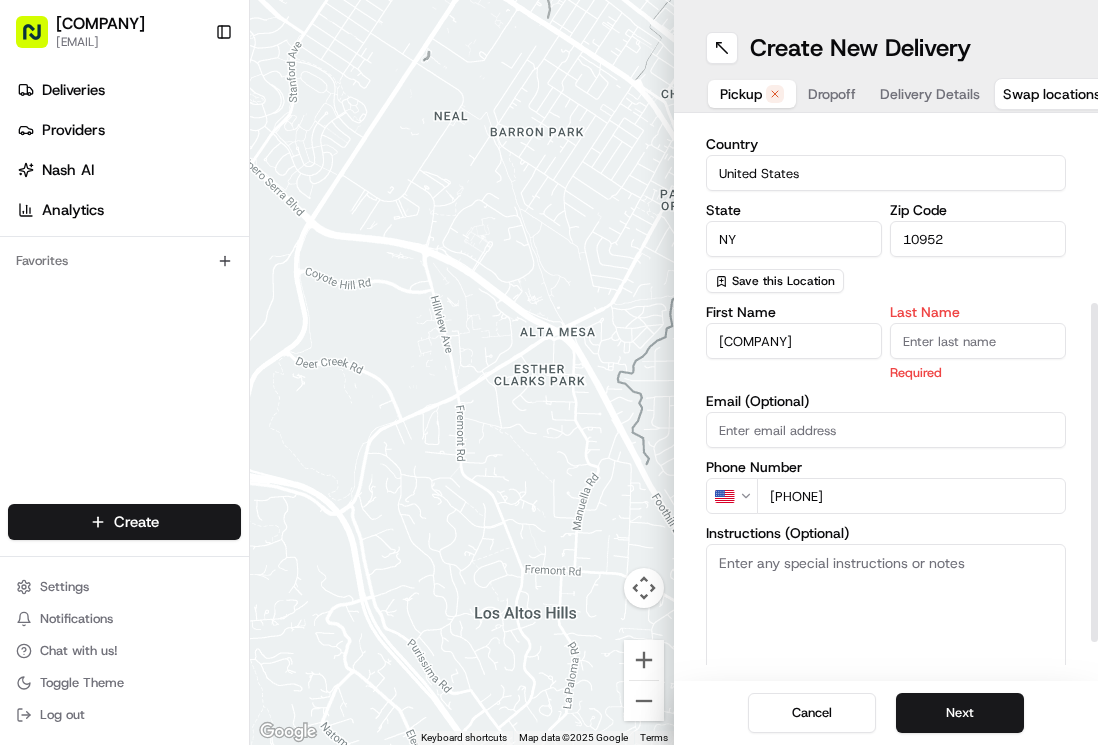 type on "Manager" 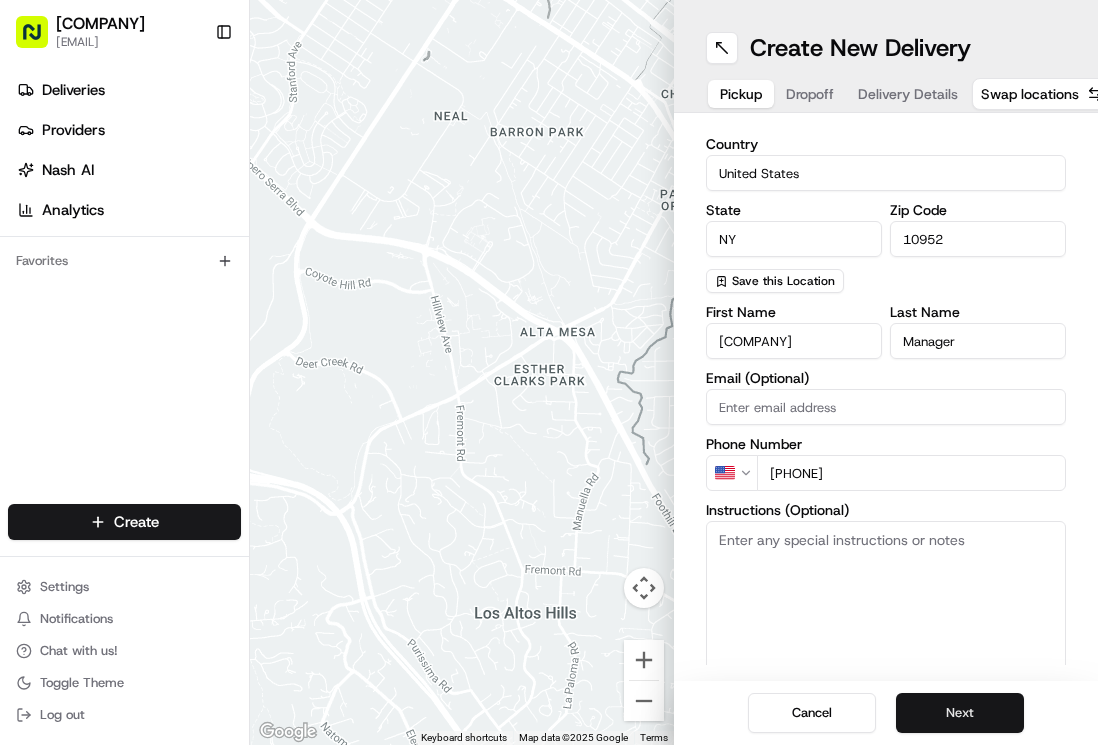 click on "Next" at bounding box center [960, 713] 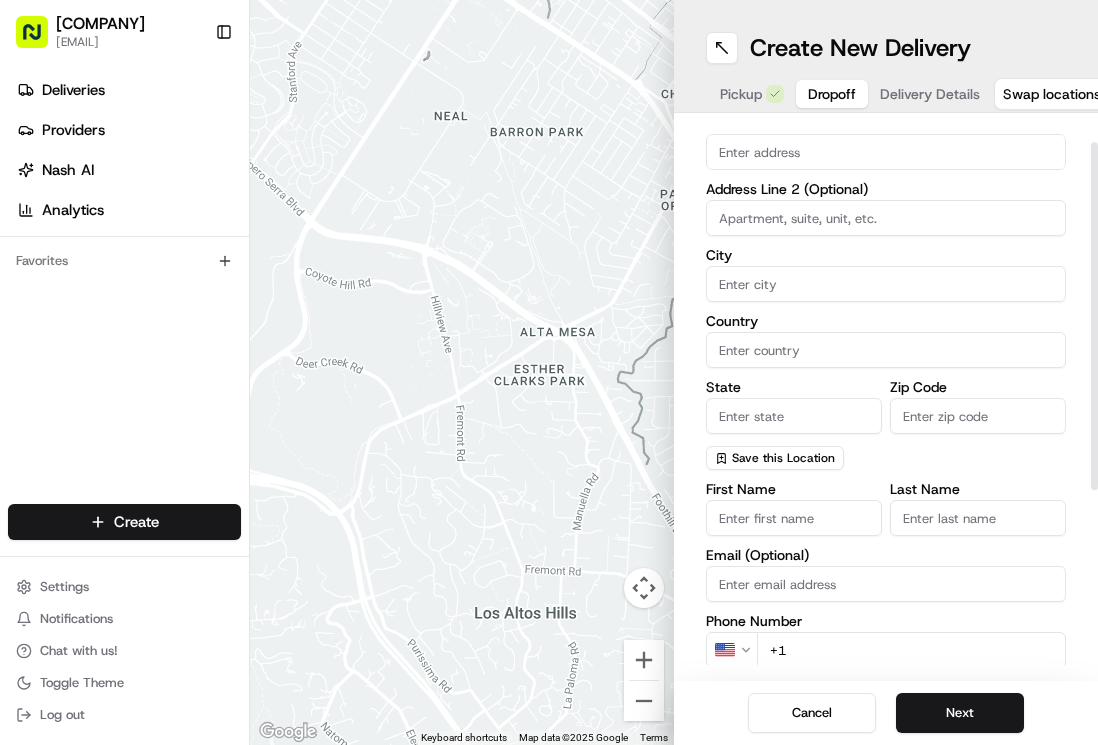 scroll, scrollTop: 0, scrollLeft: 0, axis: both 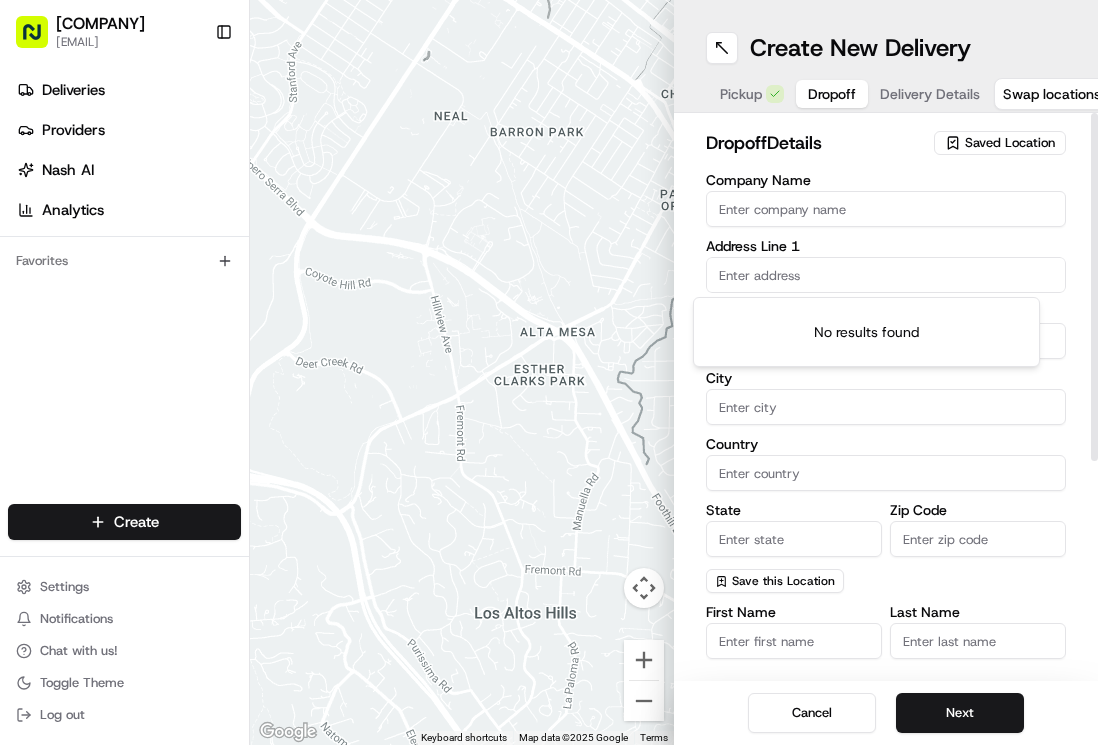 click at bounding box center (886, 275) 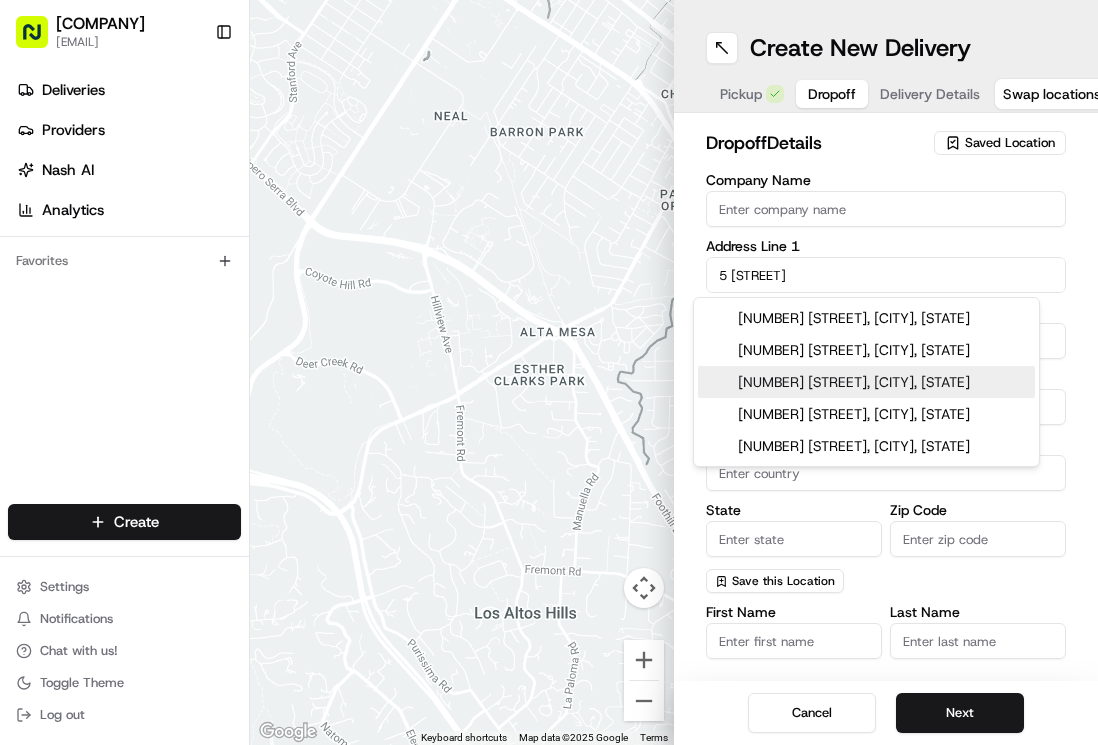 click on "[NUMBER] [STREET], [CITY], [STATE]" at bounding box center (866, 382) 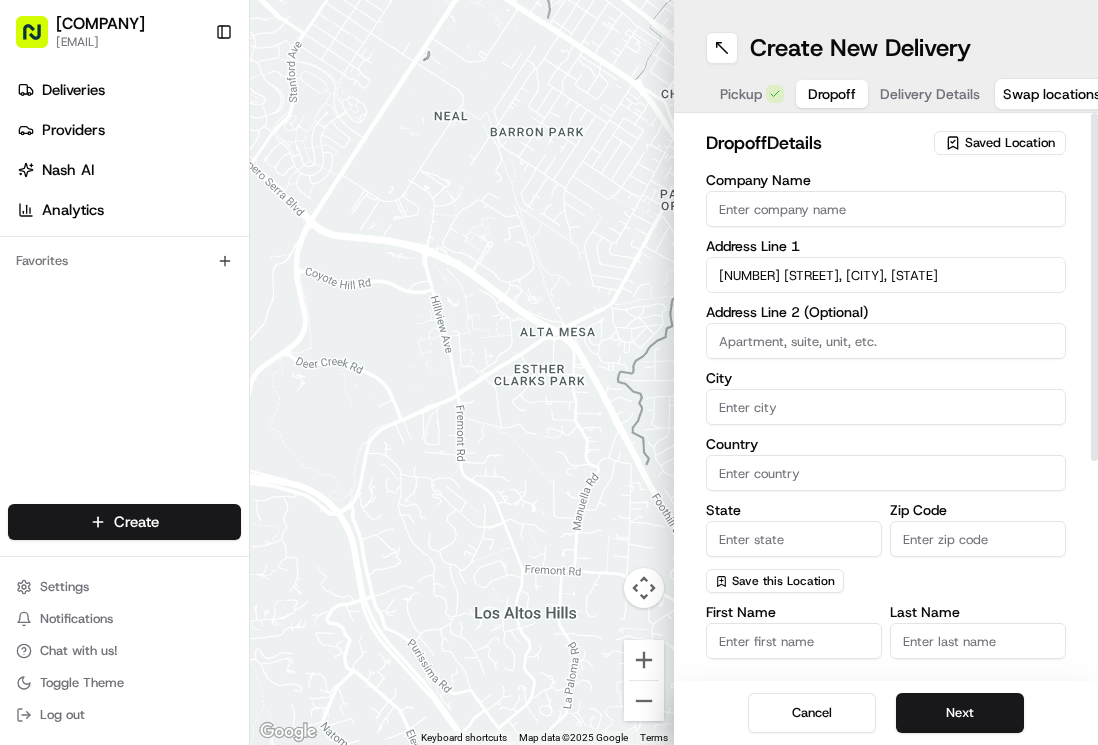 type on "[NUMBER] [STREET], [CITY], [STATE] [POSTAL_CODE], [COUNTRY]" 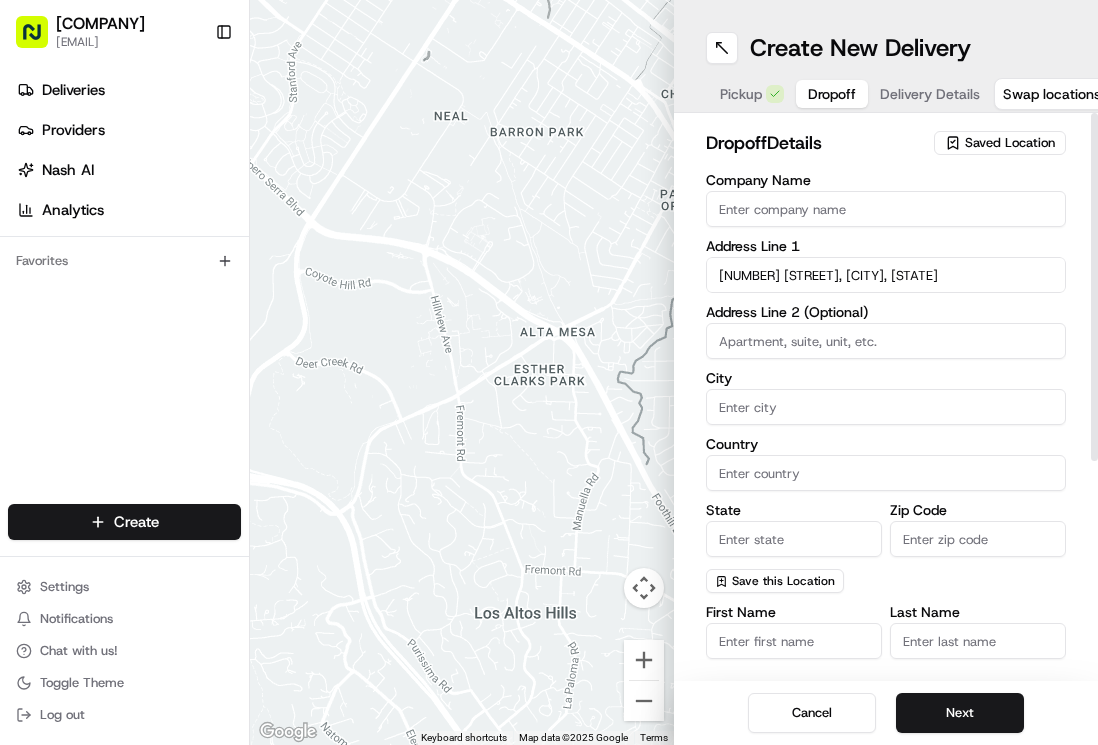 type on "NY" 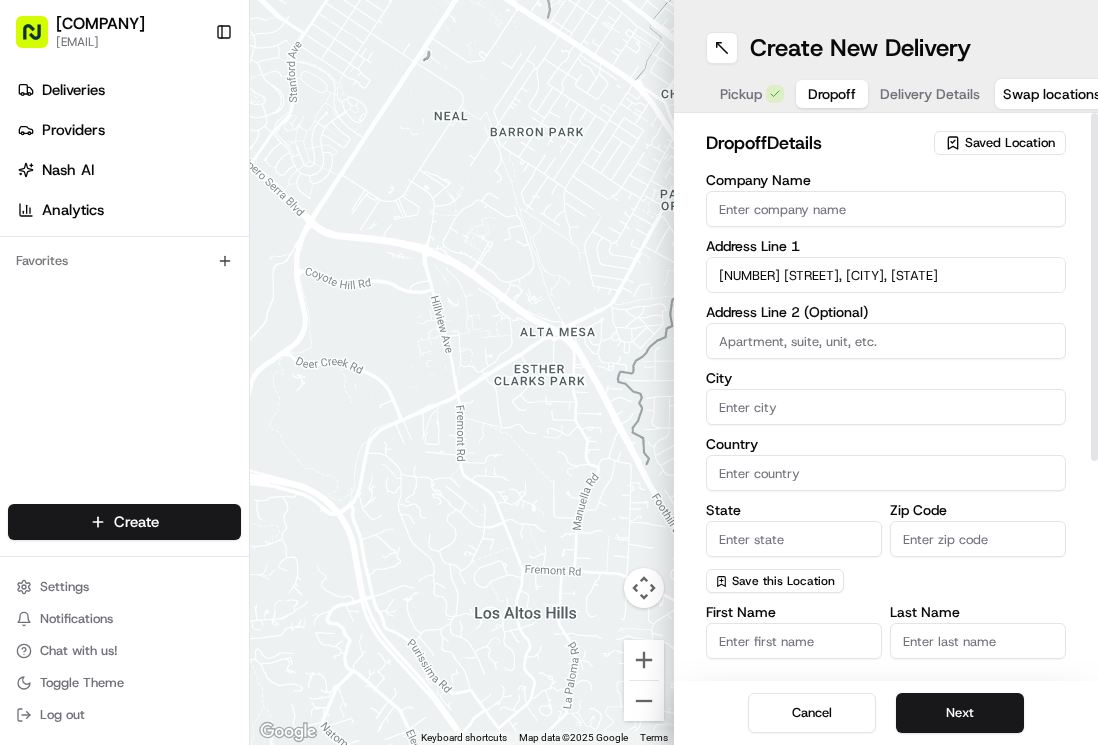type on "10977" 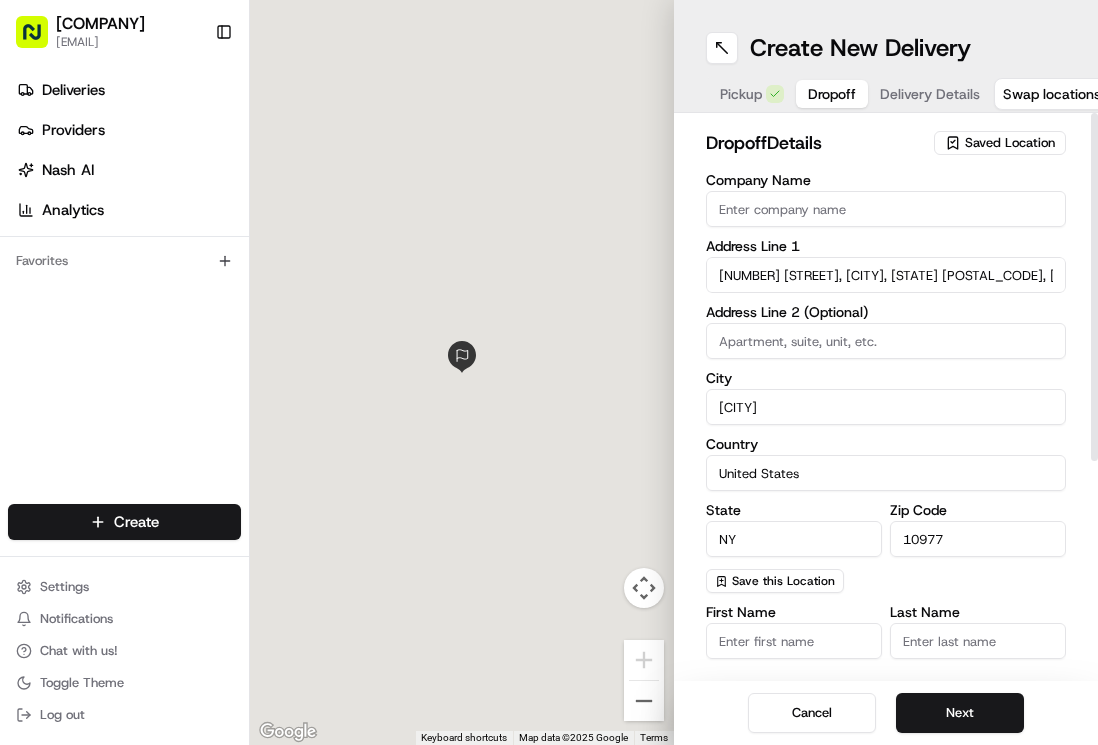 type on "[NUMBER] [STREET]" 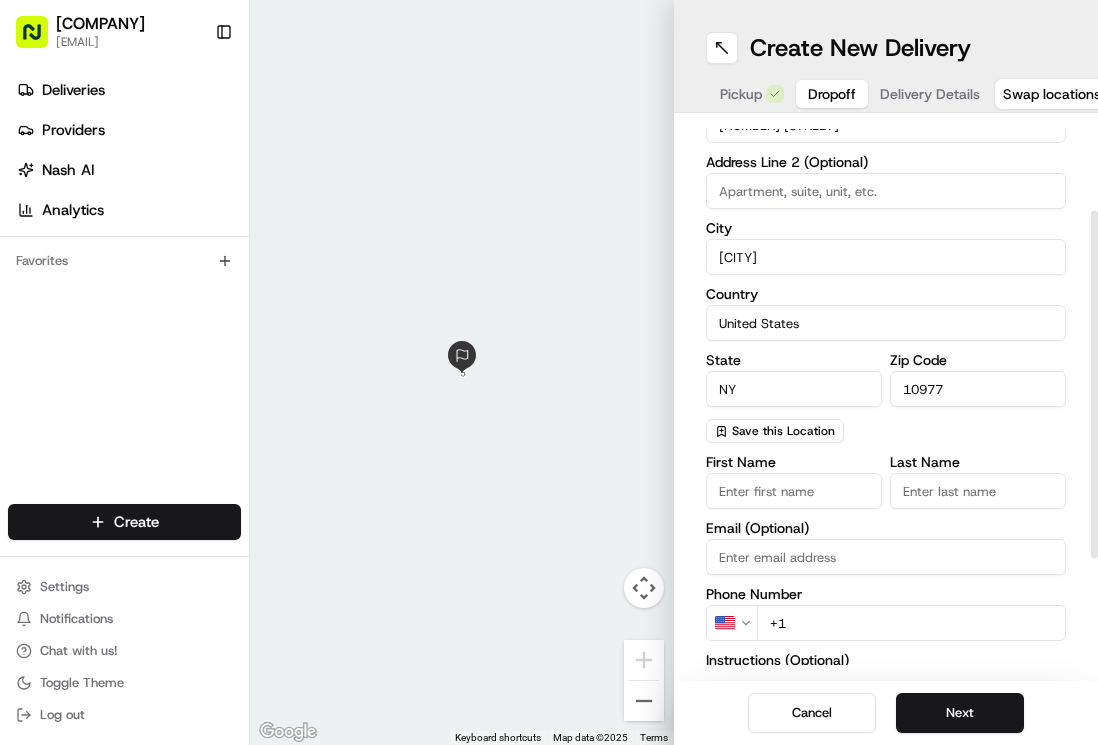 scroll, scrollTop: 300, scrollLeft: 0, axis: vertical 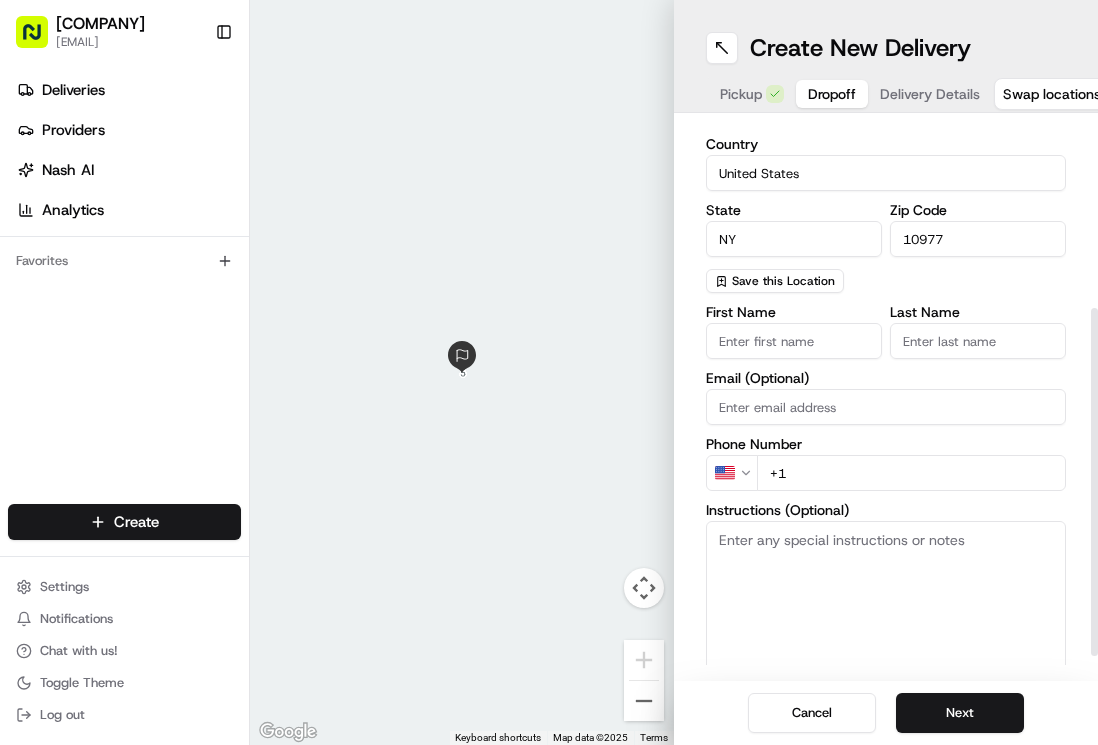click on "First Name" at bounding box center [794, 341] 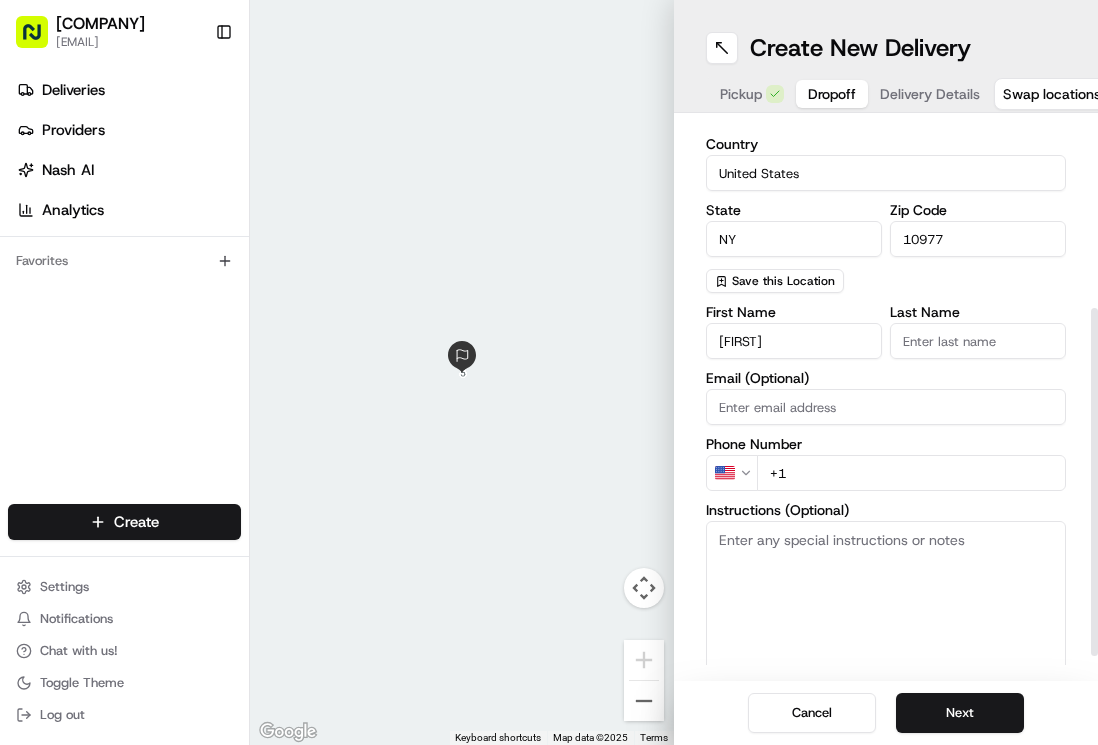 type on "[FIRST]" 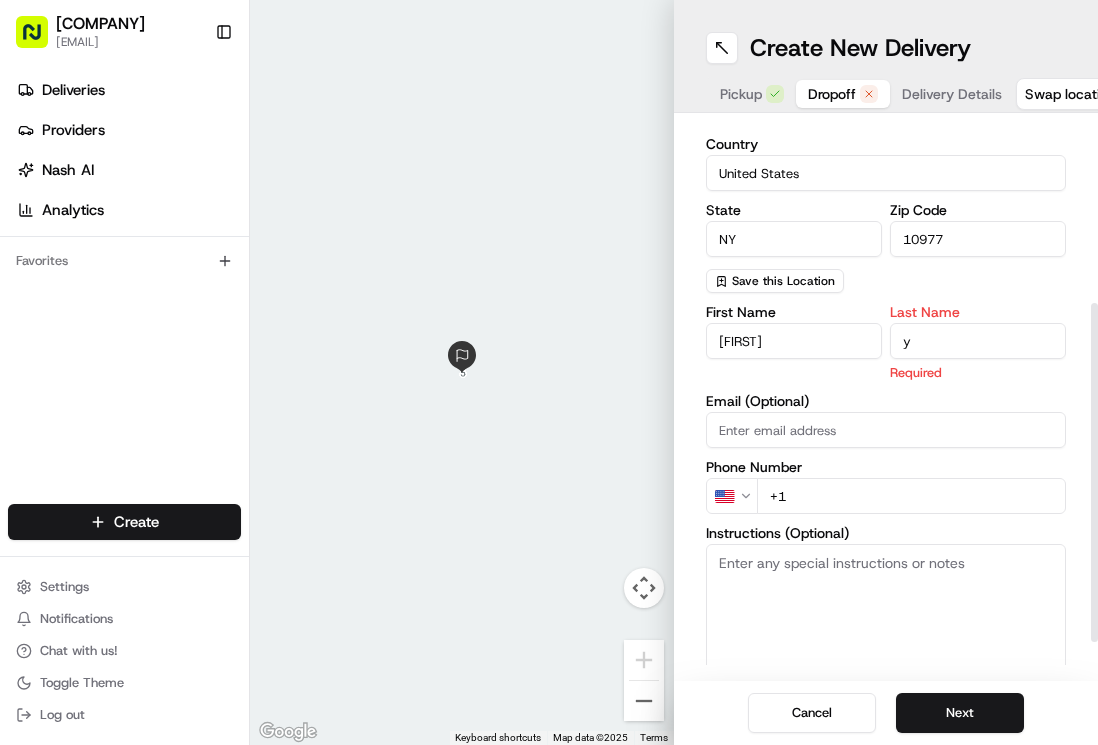 type on "y" 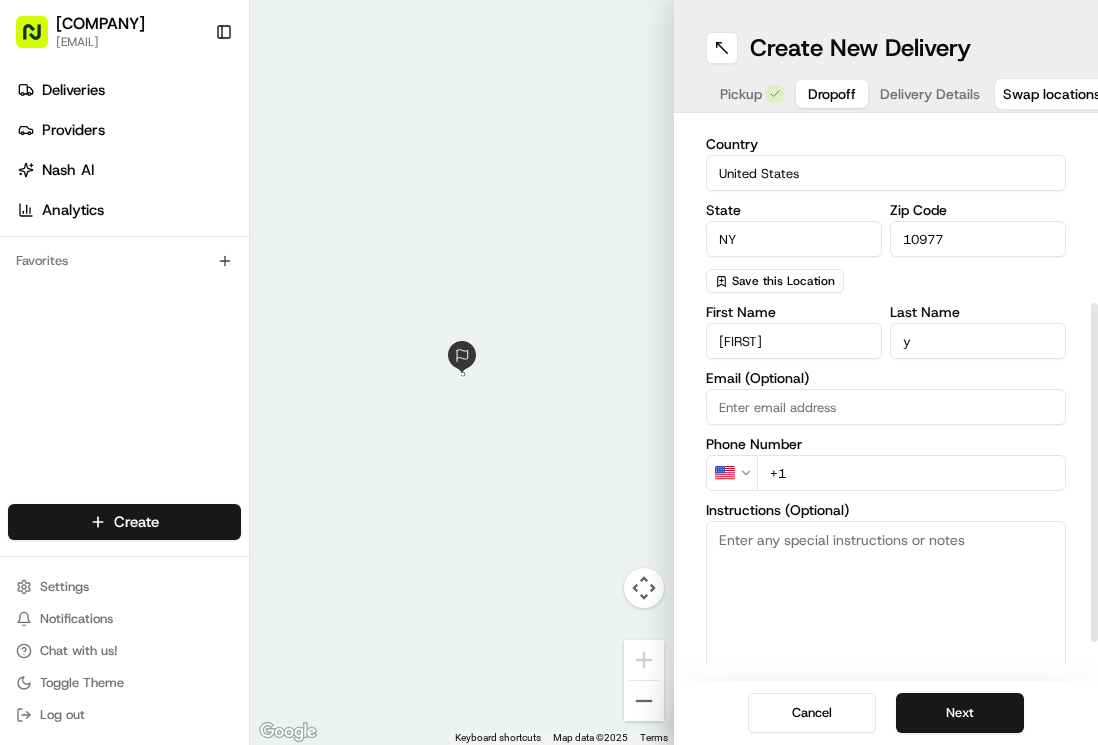 click on "First Name [FIRST] Last Name [LAST] Email (Optional) [EMAIL] Phone Number US [PHONE] Instructions (Optional) Advanced" at bounding box center [886, 504] 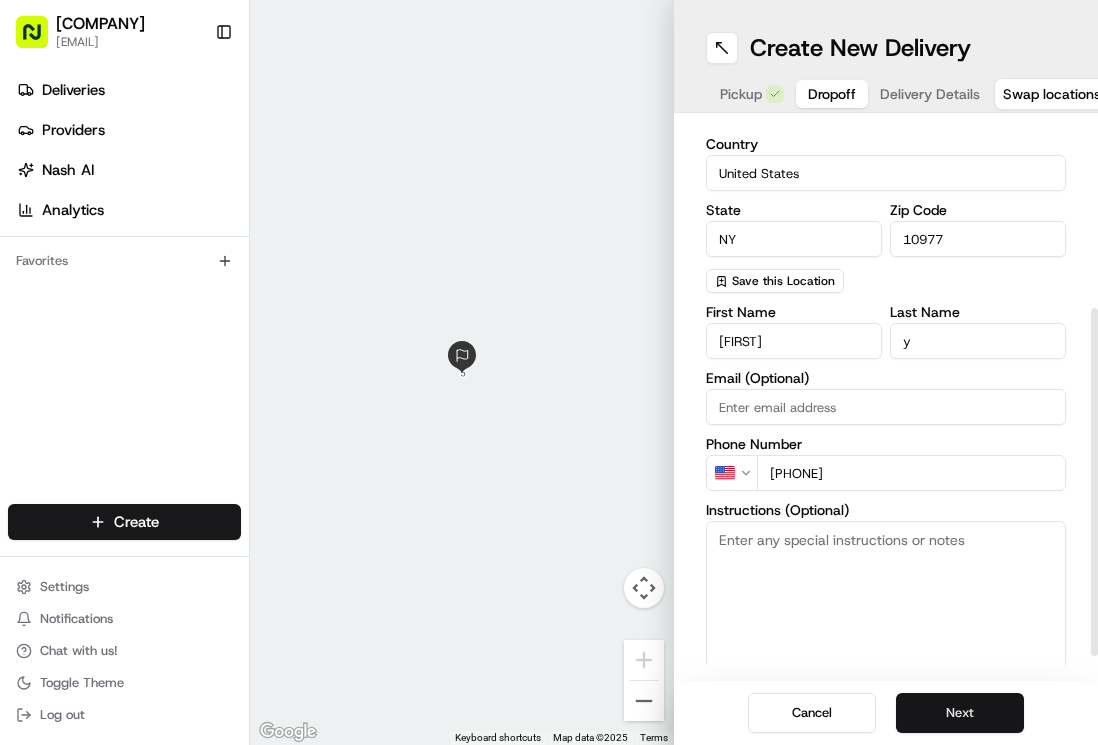 type on "[PHONE]" 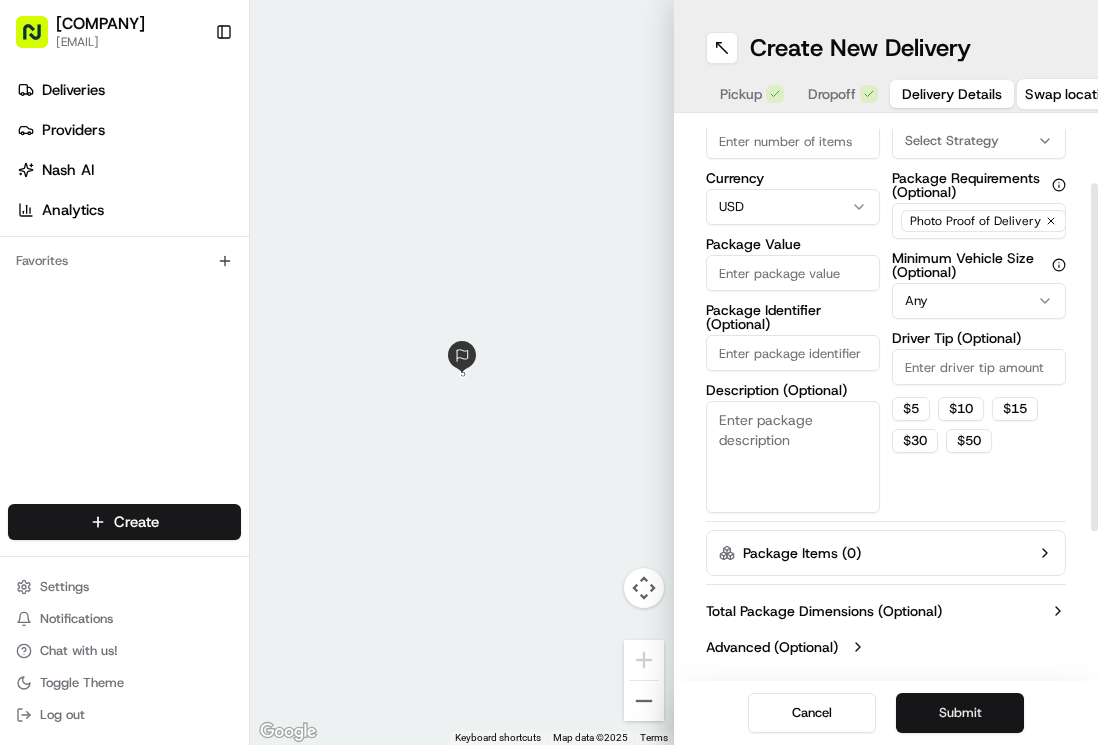 scroll, scrollTop: 108, scrollLeft: 0, axis: vertical 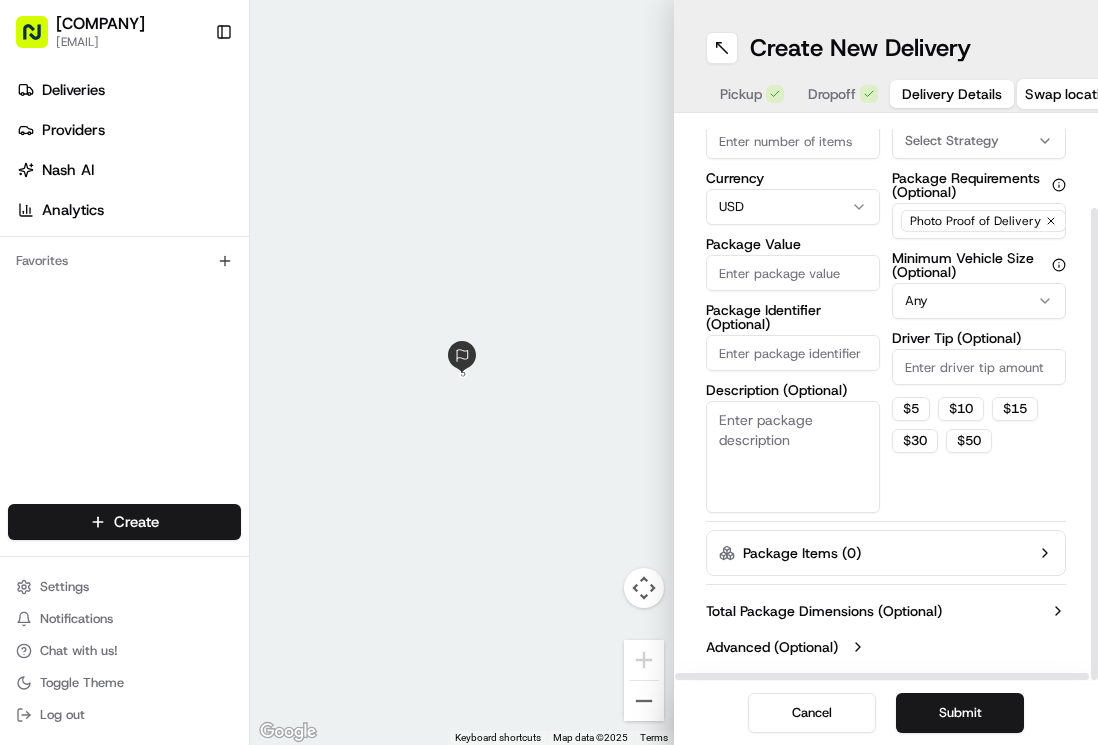 click on "Package Value" at bounding box center (793, 273) 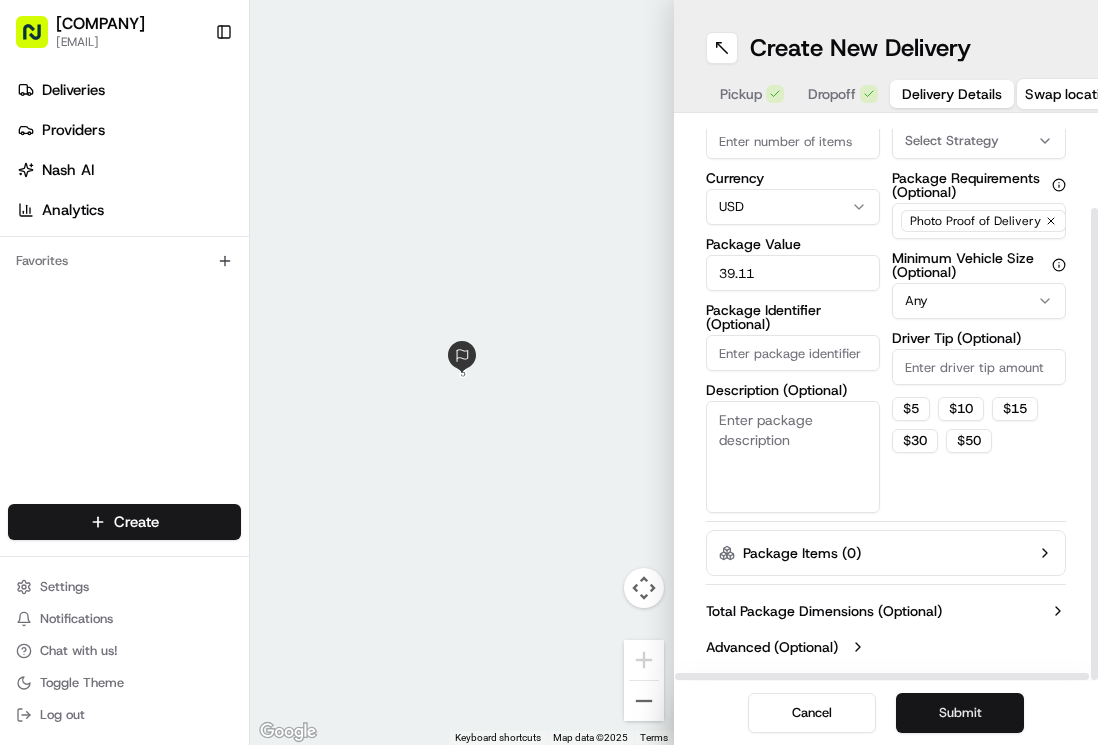type on "39.11" 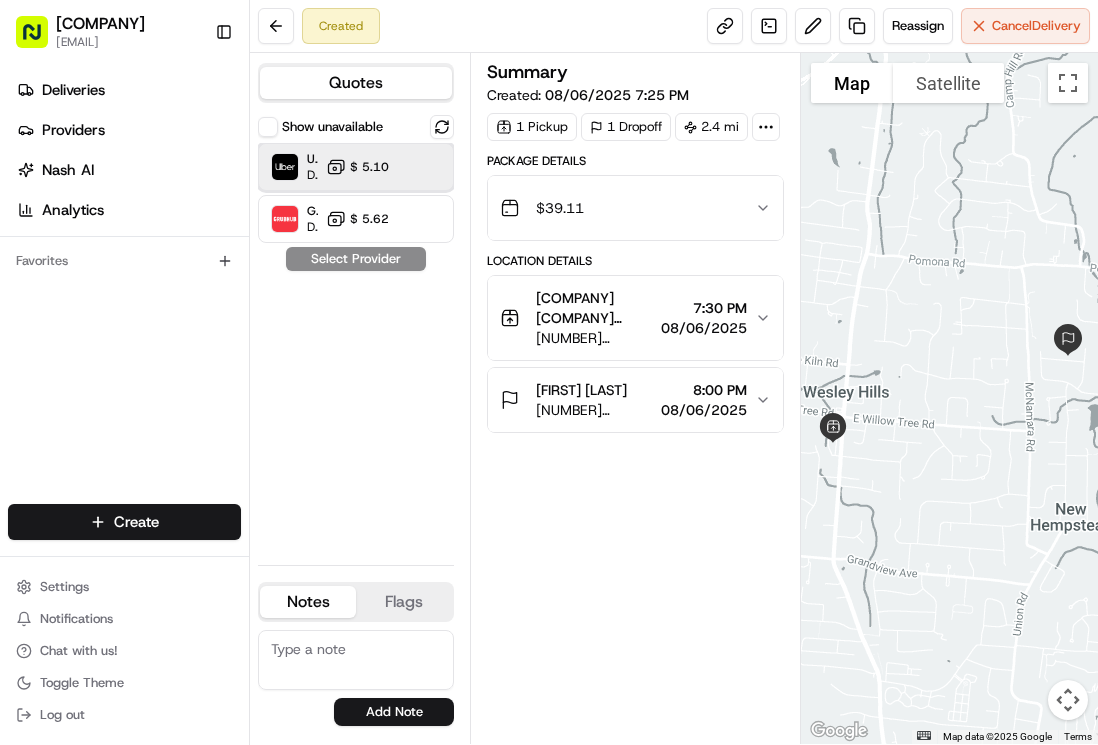 drag, startPoint x: 396, startPoint y: 157, endPoint x: 415, endPoint y: 183, distance: 32.202484 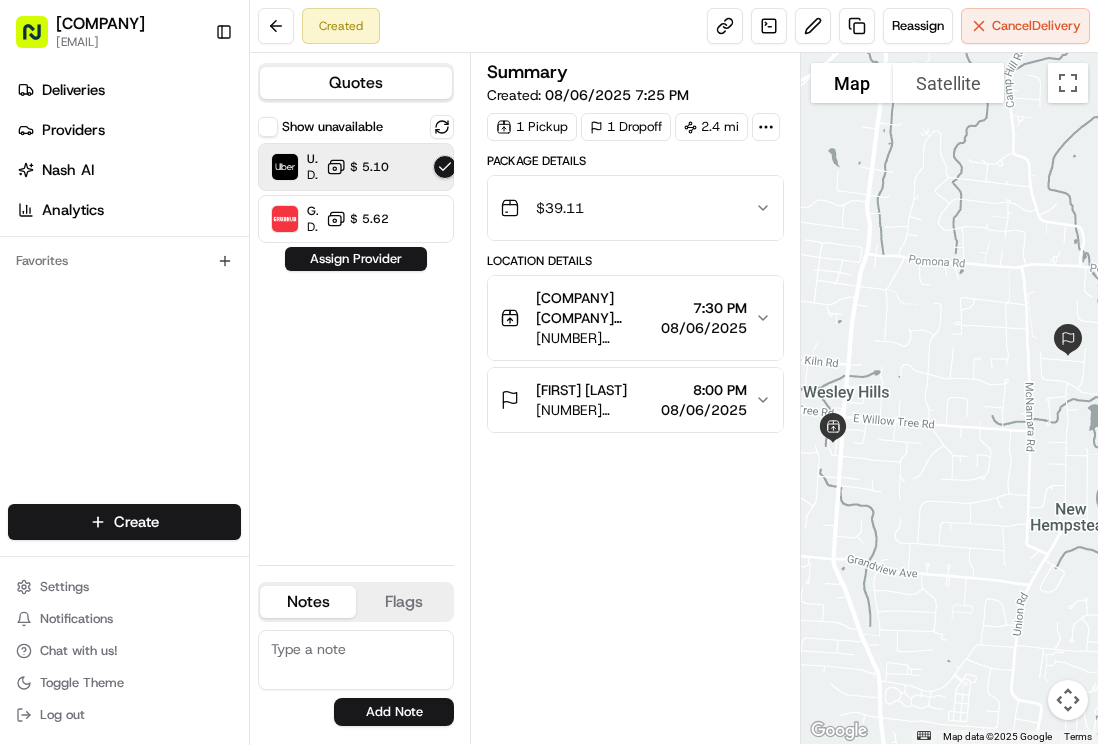 click on "Show unavailable Uber Dropoff ETA 29 minutes $ 5.10 Grubhub Dropoff ETA 25 minutes $ 5.62 Assign Provider" at bounding box center (356, 332) 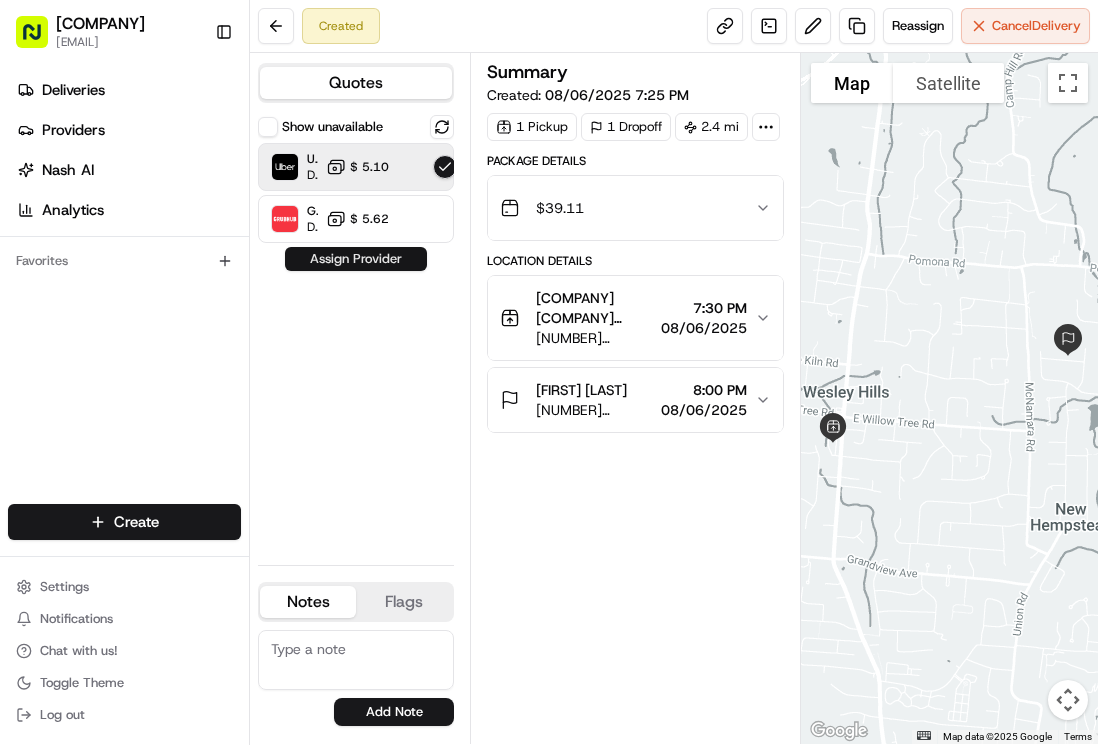 click on "Assign Provider" at bounding box center [356, 259] 